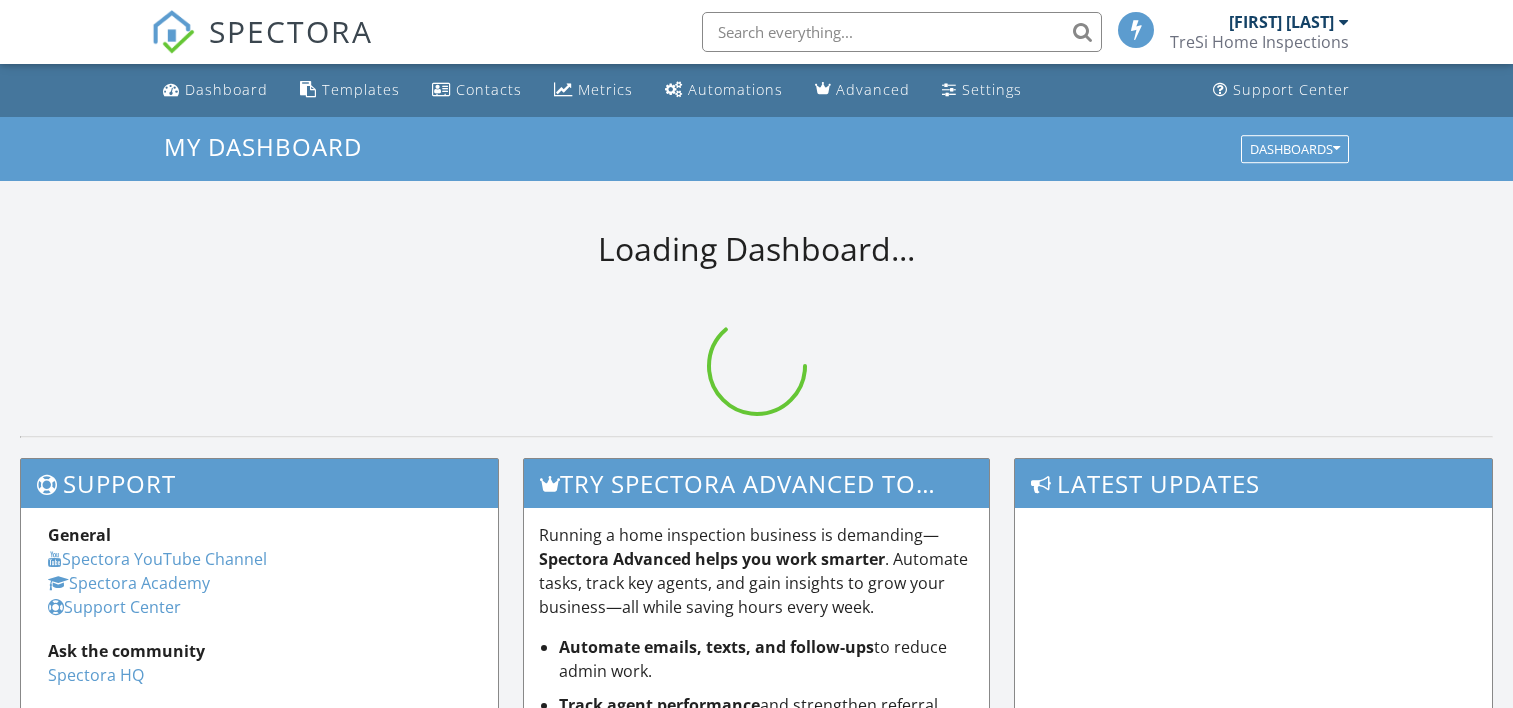 scroll, scrollTop: 0, scrollLeft: 0, axis: both 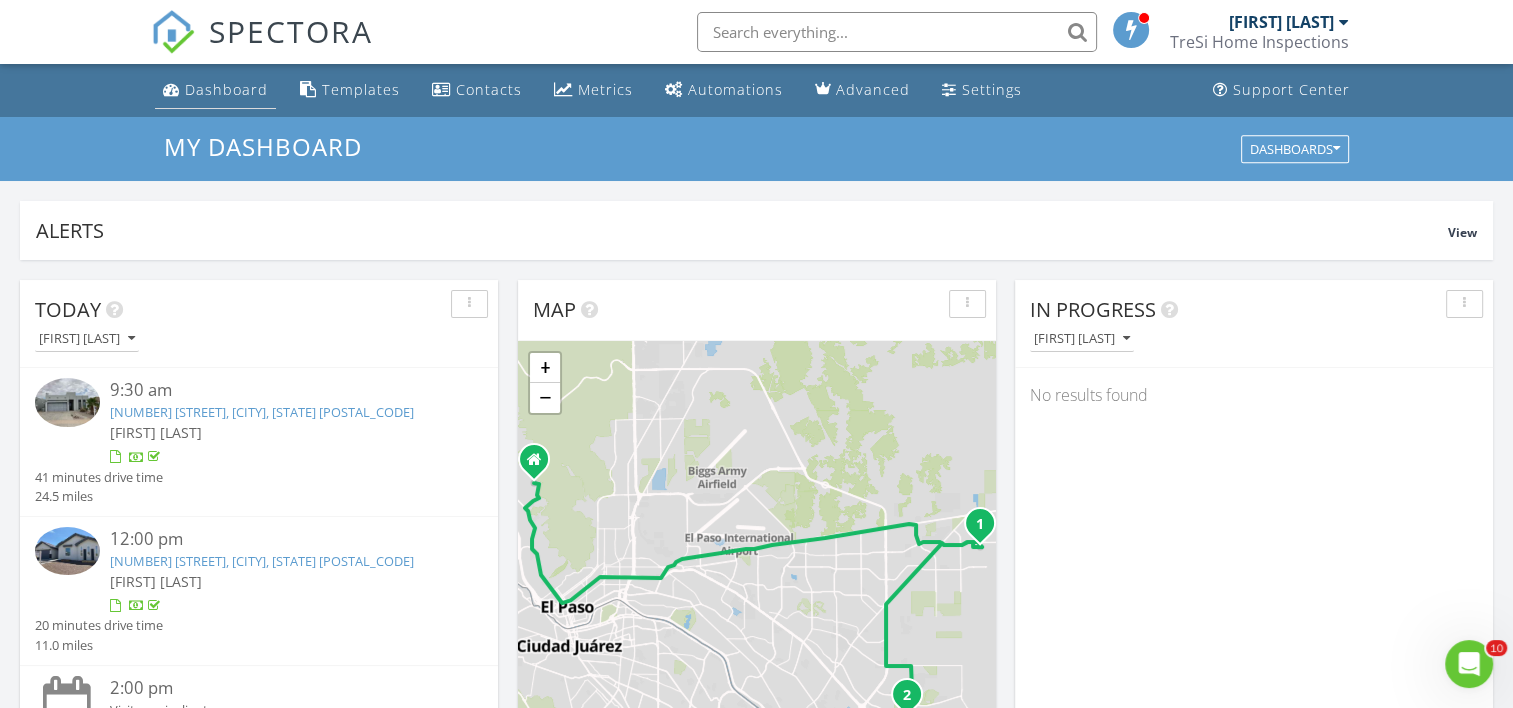 click on "Dashboard" at bounding box center (226, 89) 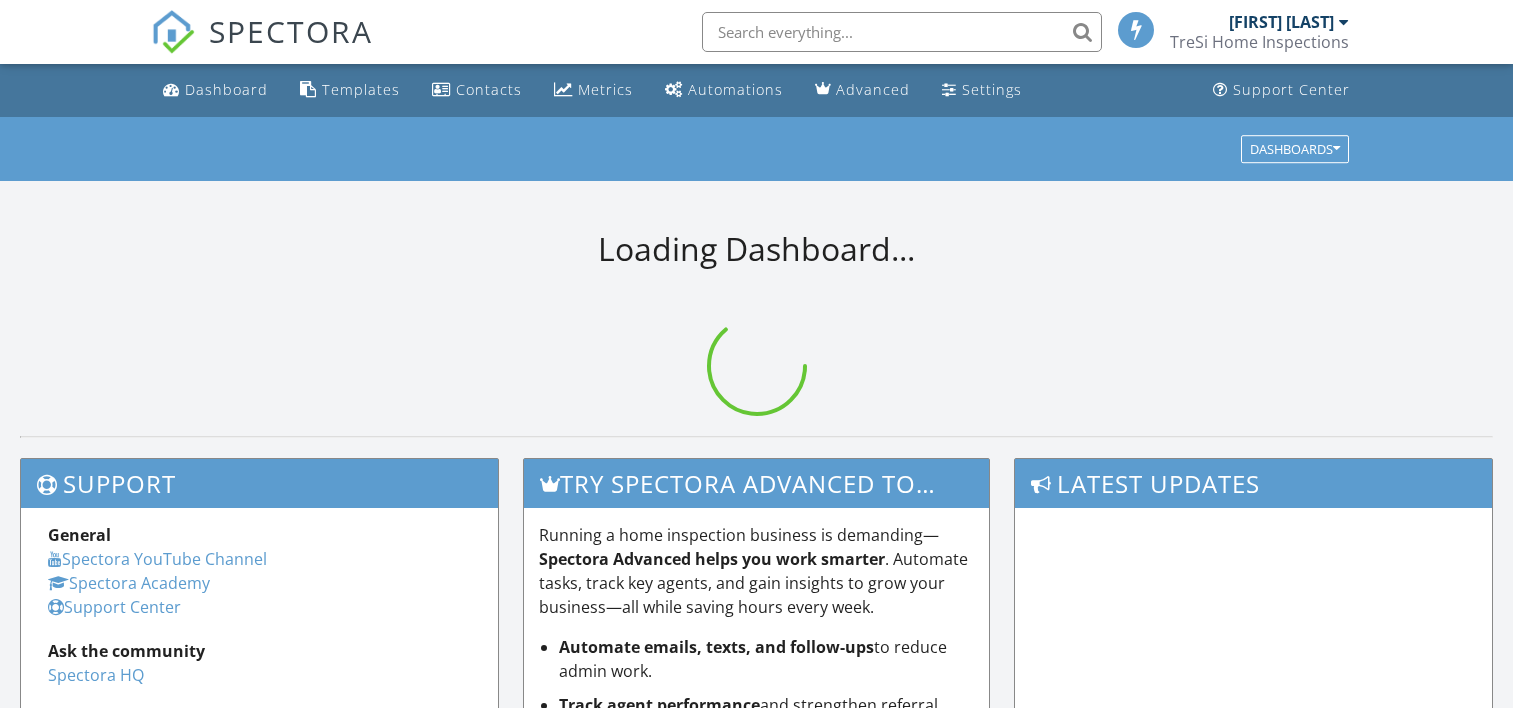 scroll, scrollTop: 0, scrollLeft: 0, axis: both 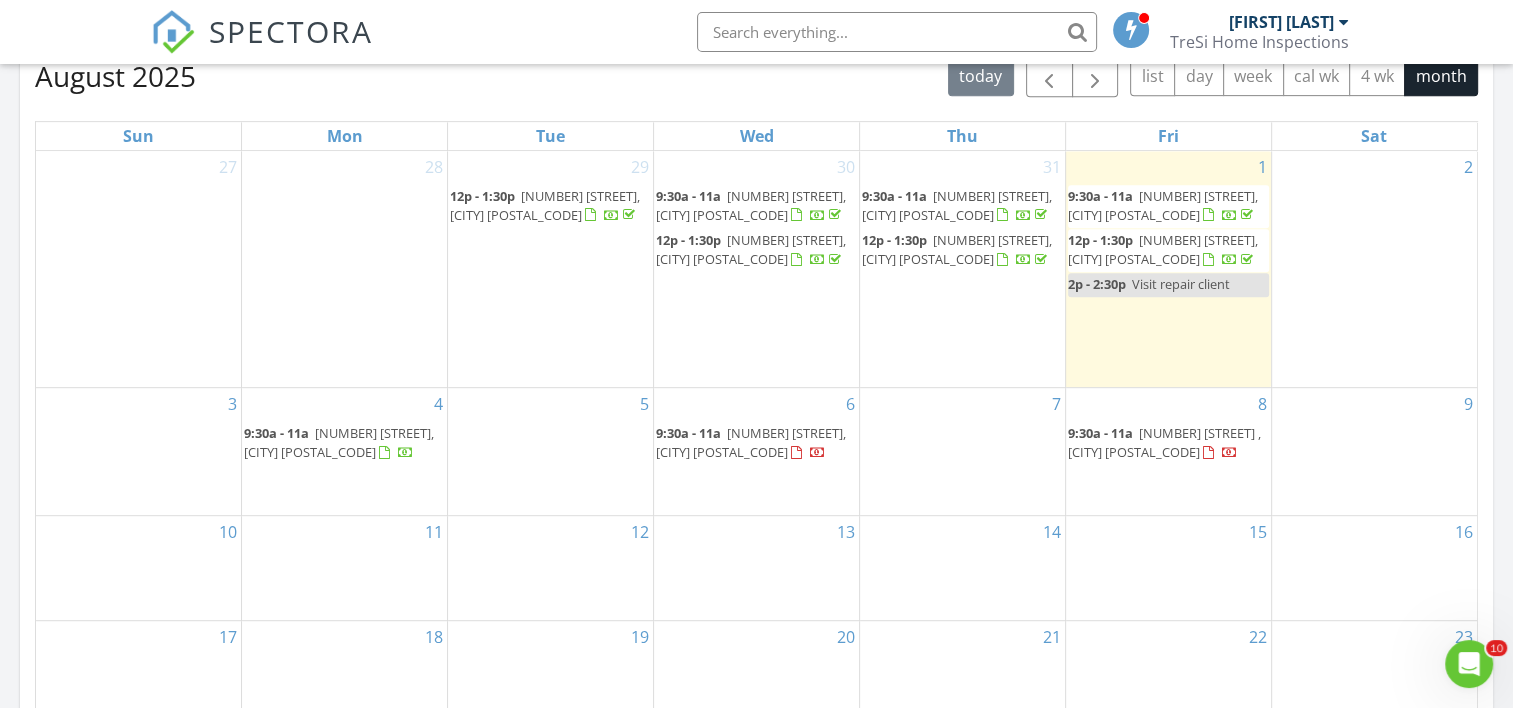 click on "4
9:30a - 11a
7601 Enchanted Ridge Dr, El Paso 79911" at bounding box center [344, 451] 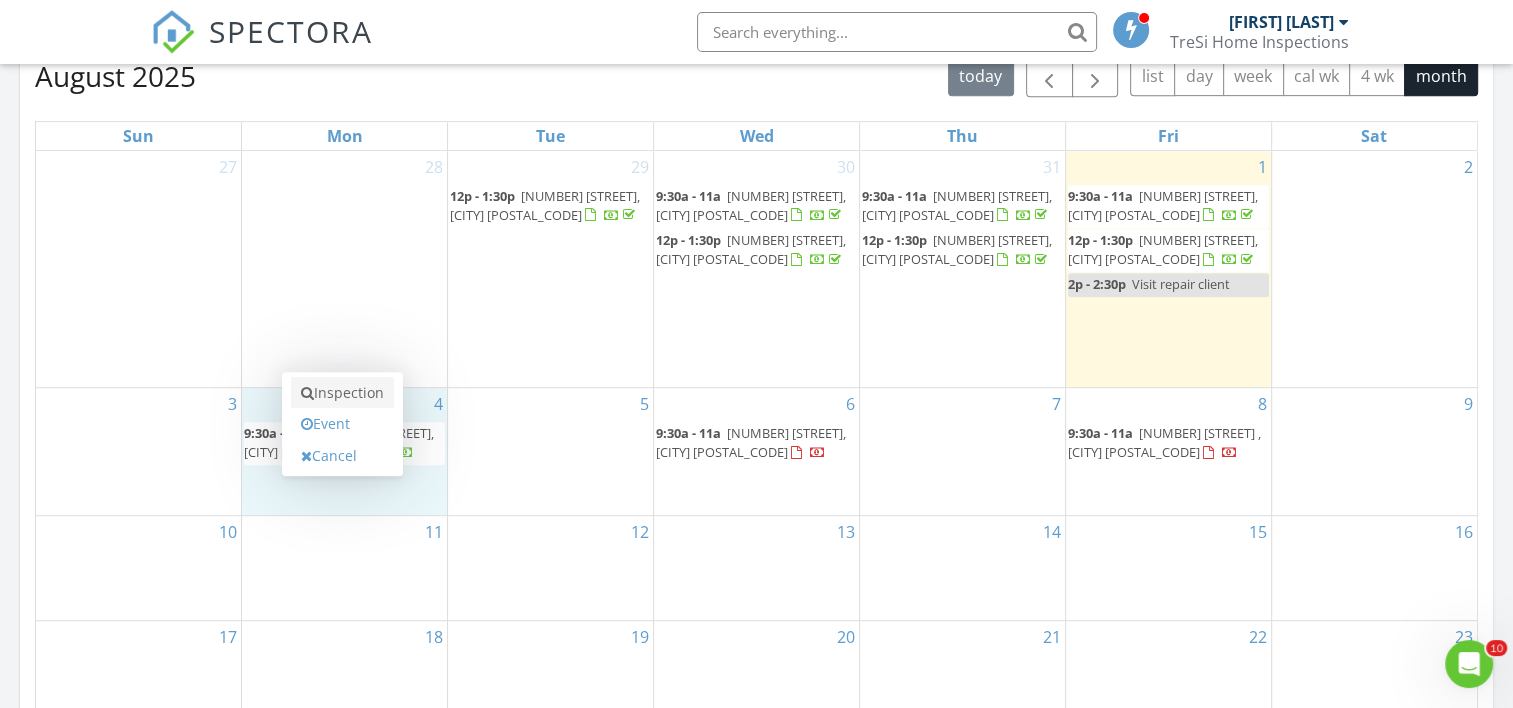 click on "Inspection" at bounding box center [342, 393] 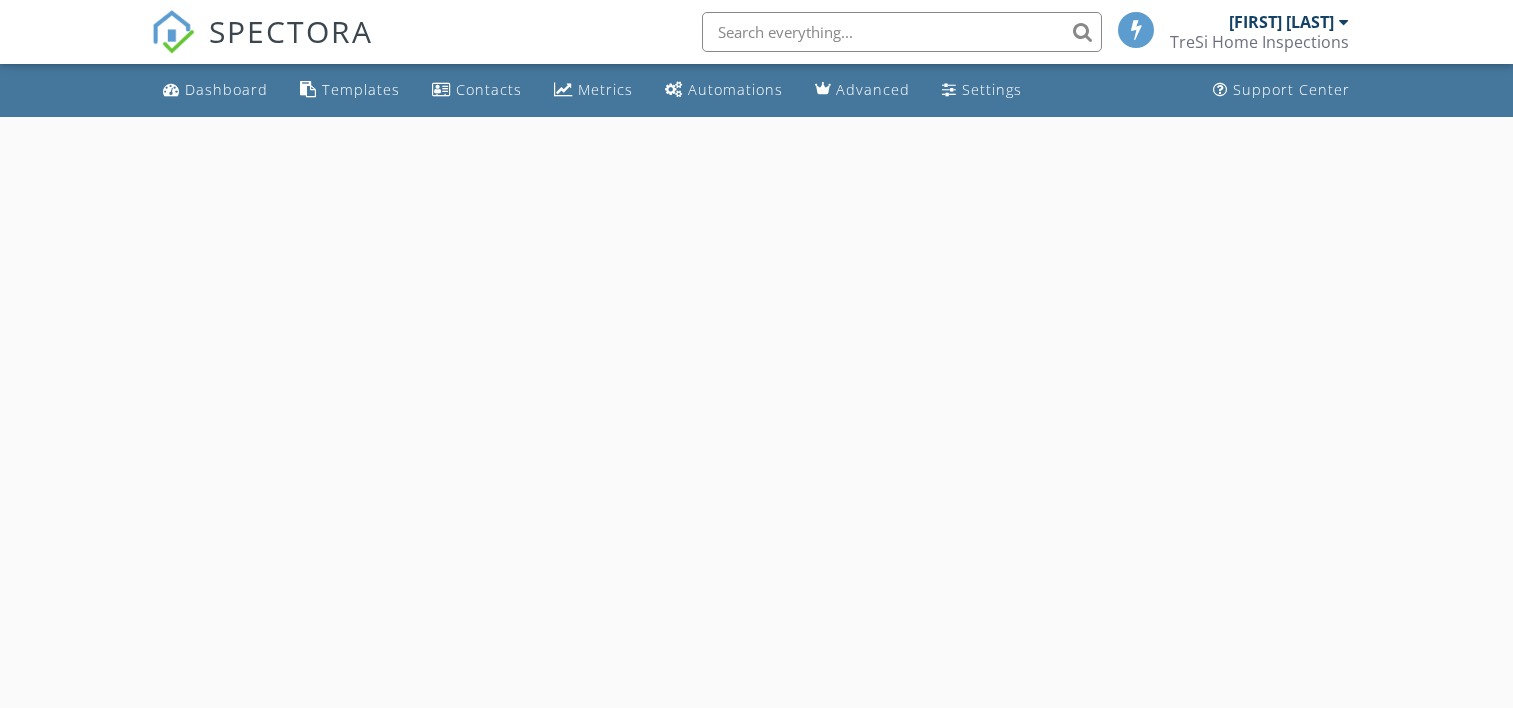 scroll, scrollTop: 0, scrollLeft: 0, axis: both 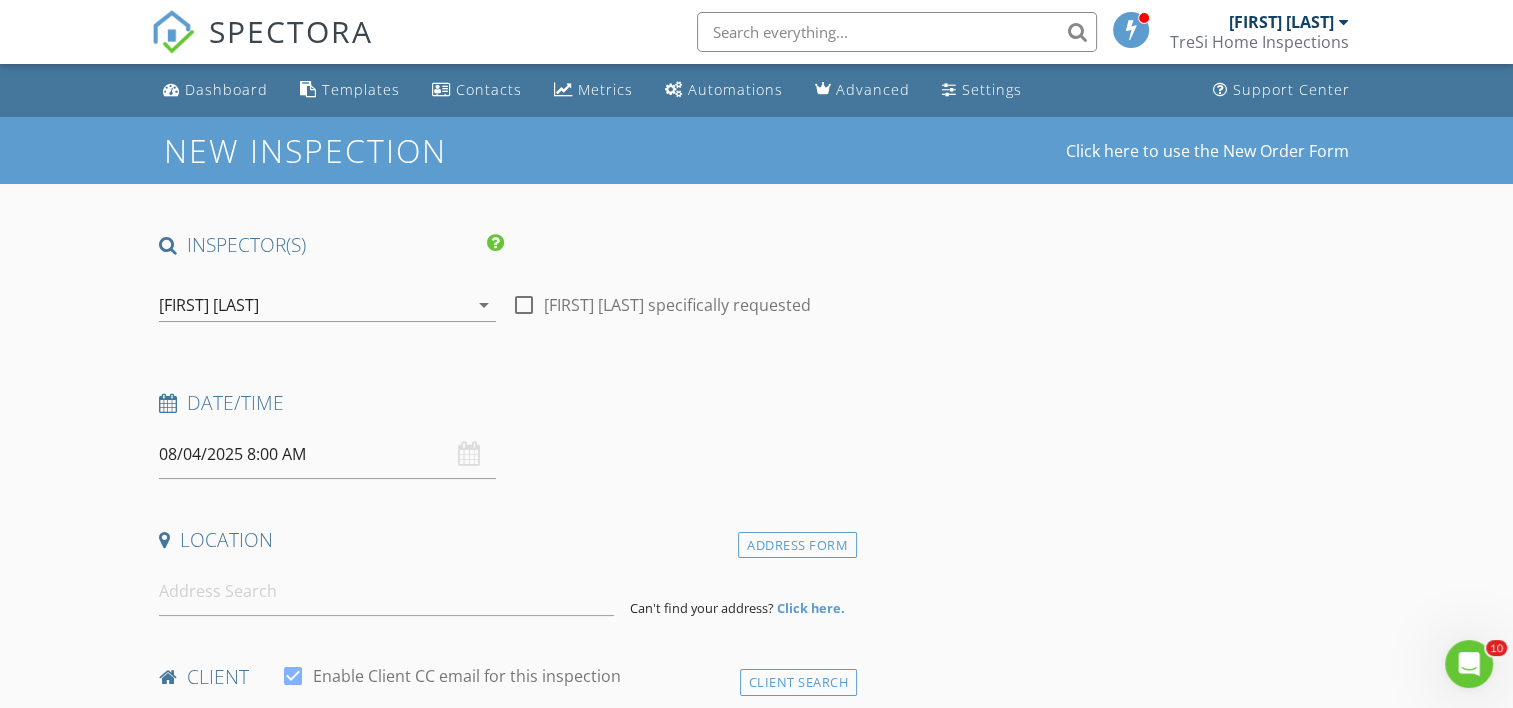 click on "08/04/2025 8:00 AM" at bounding box center [327, 454] 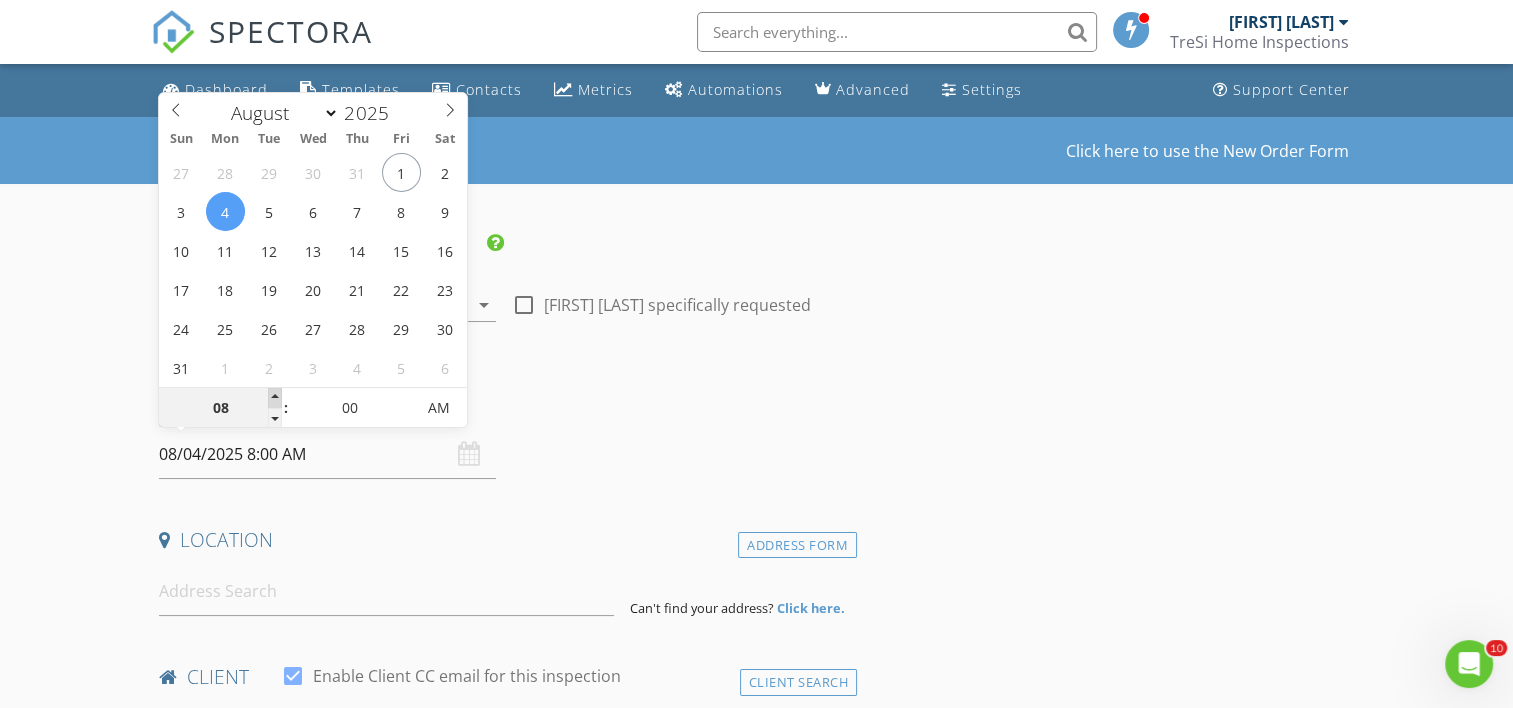type on "09" 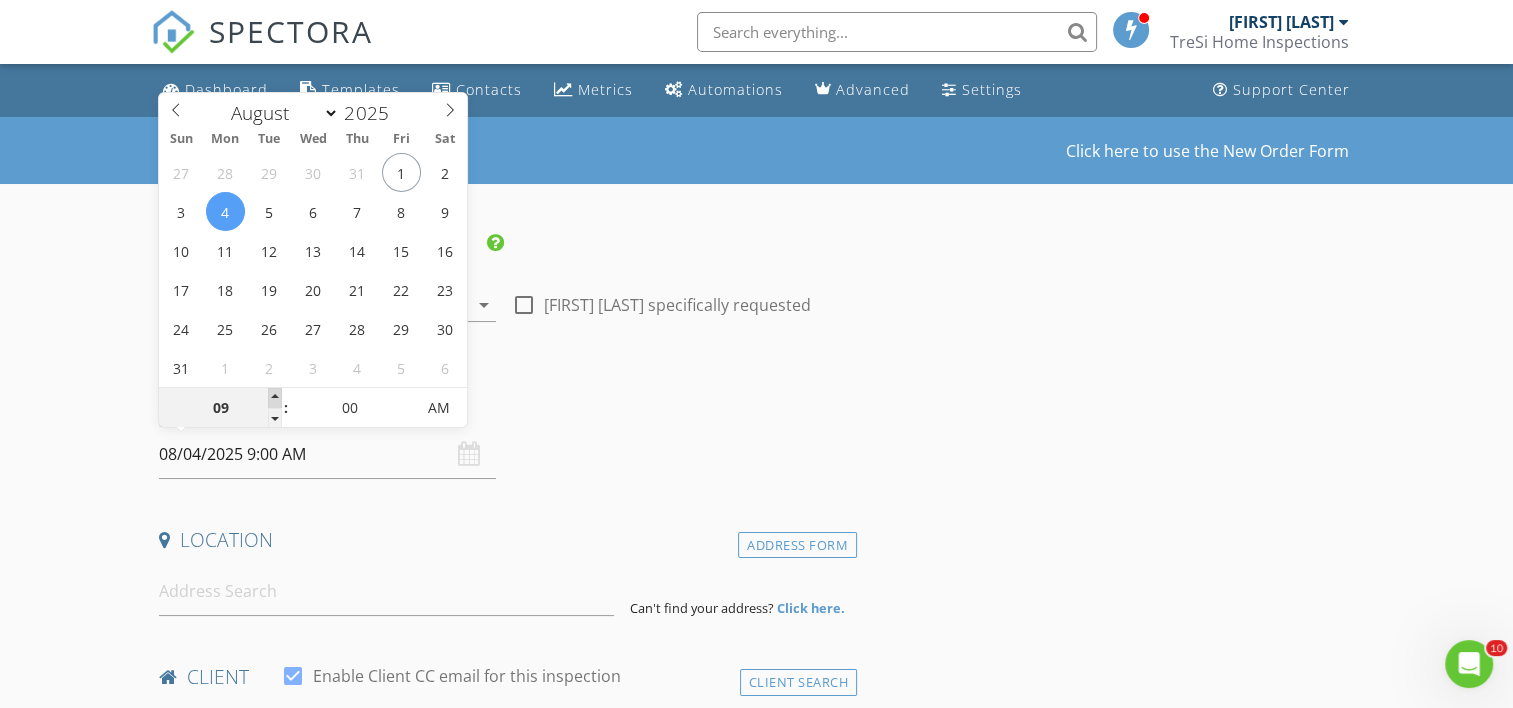 click at bounding box center (275, 398) 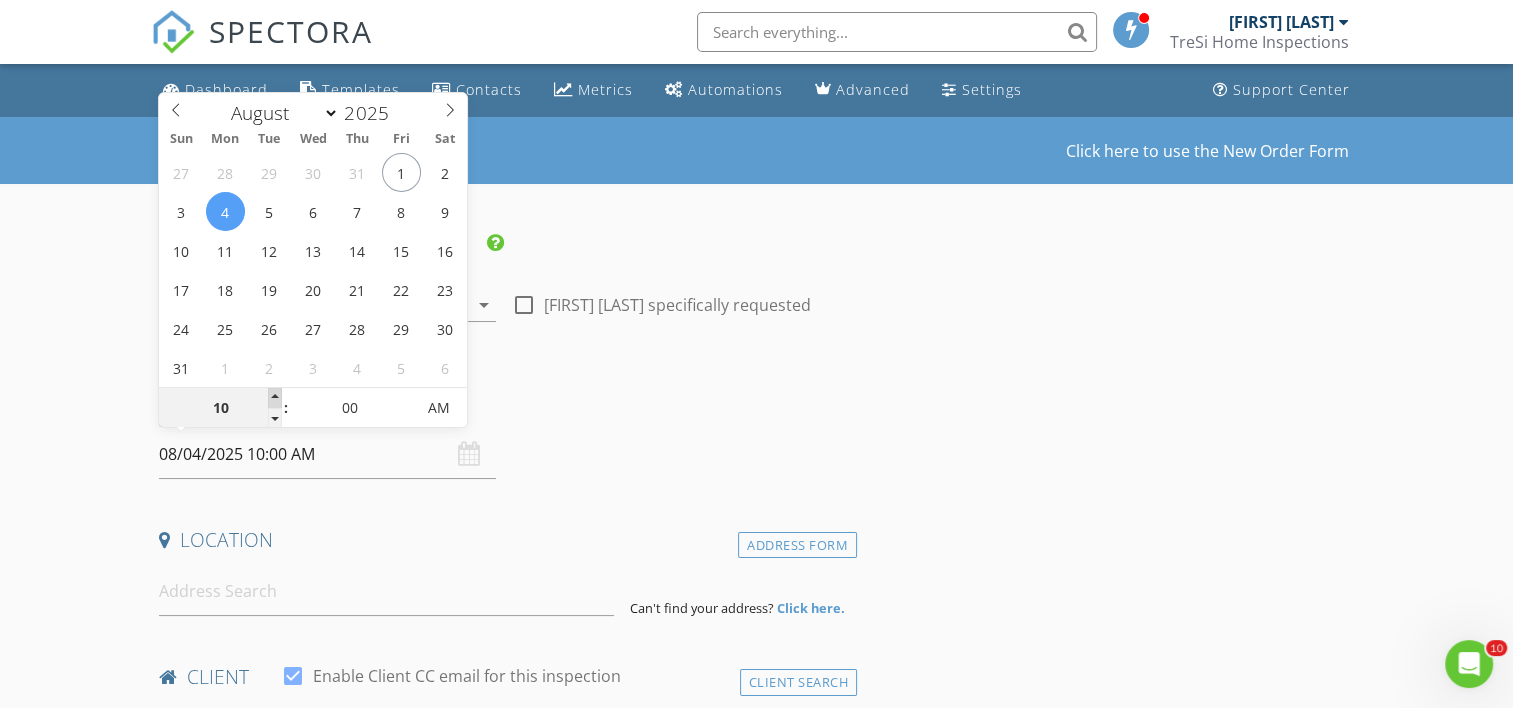 click at bounding box center (275, 398) 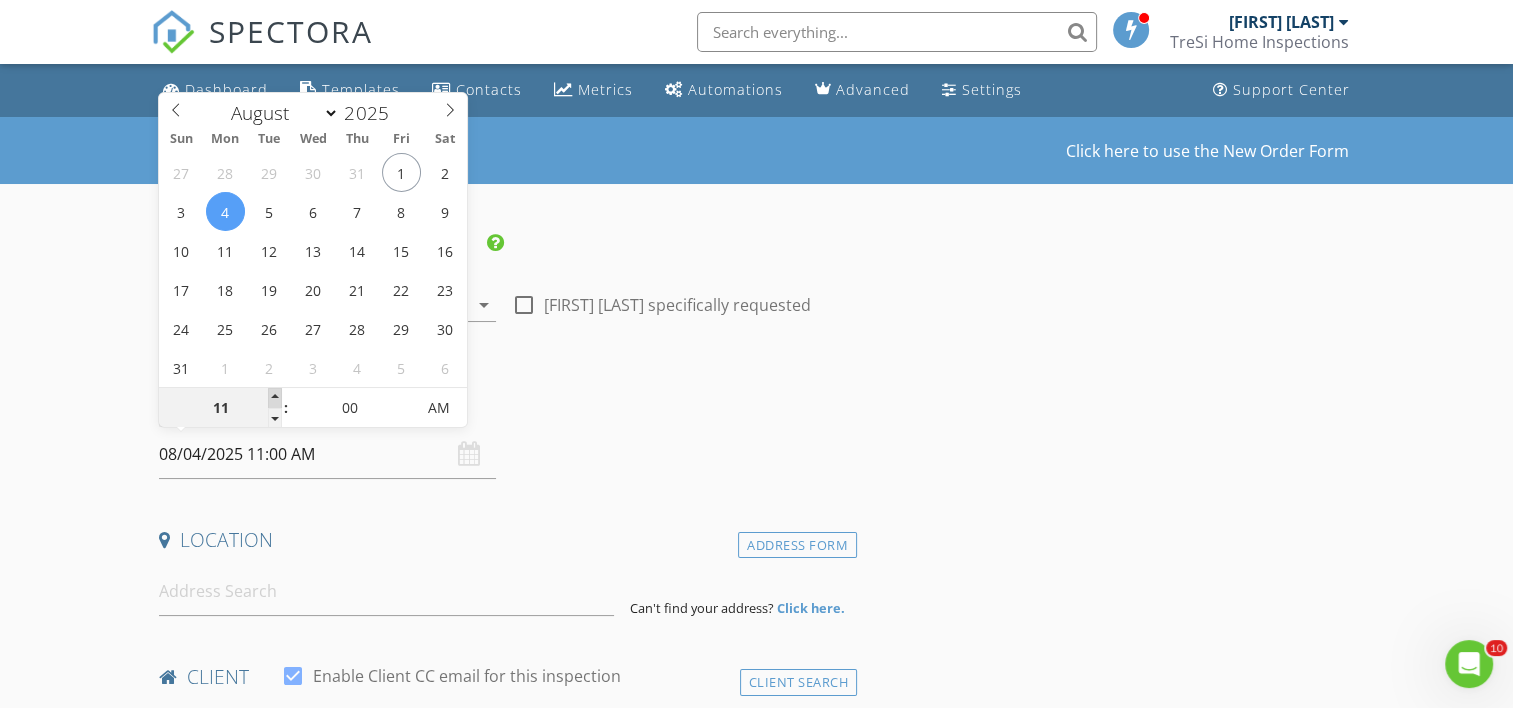 click at bounding box center (275, 398) 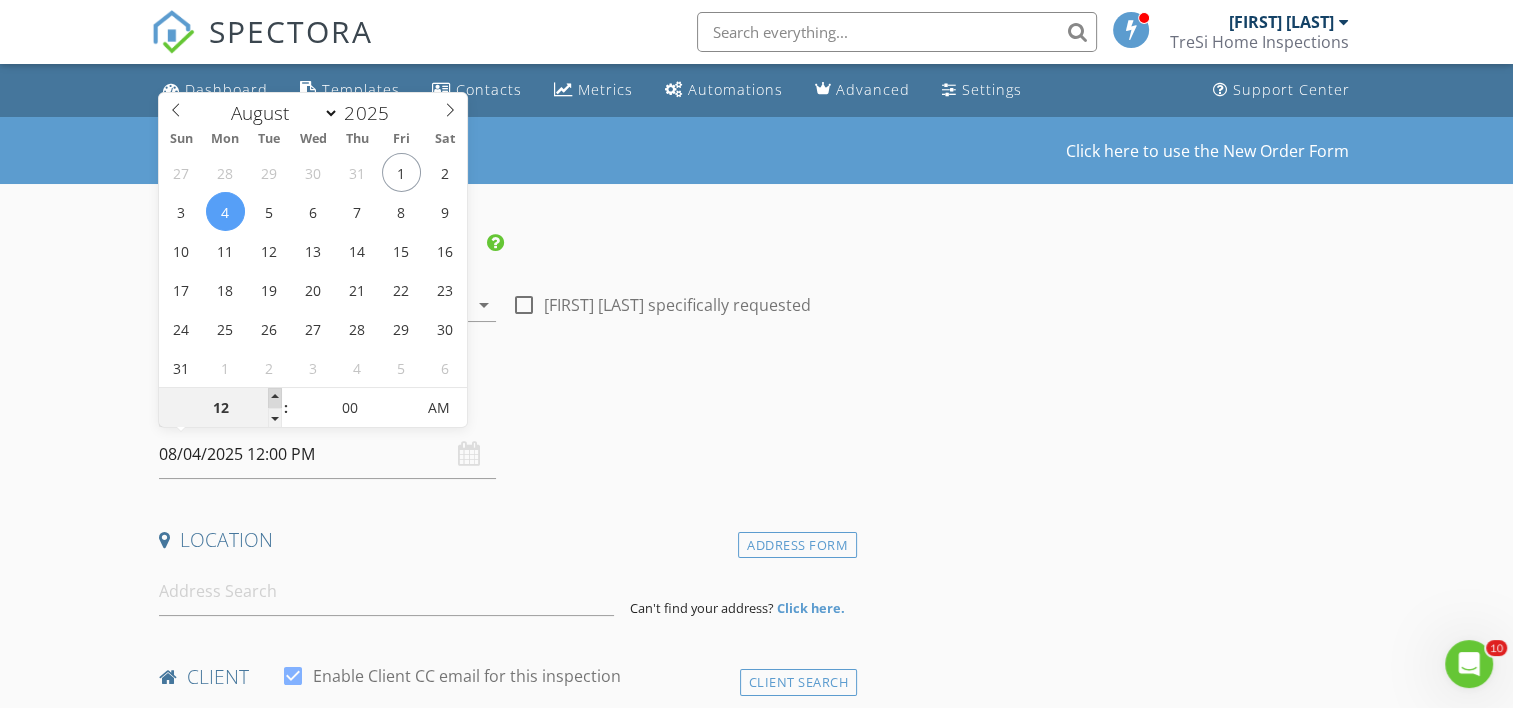 click at bounding box center [275, 398] 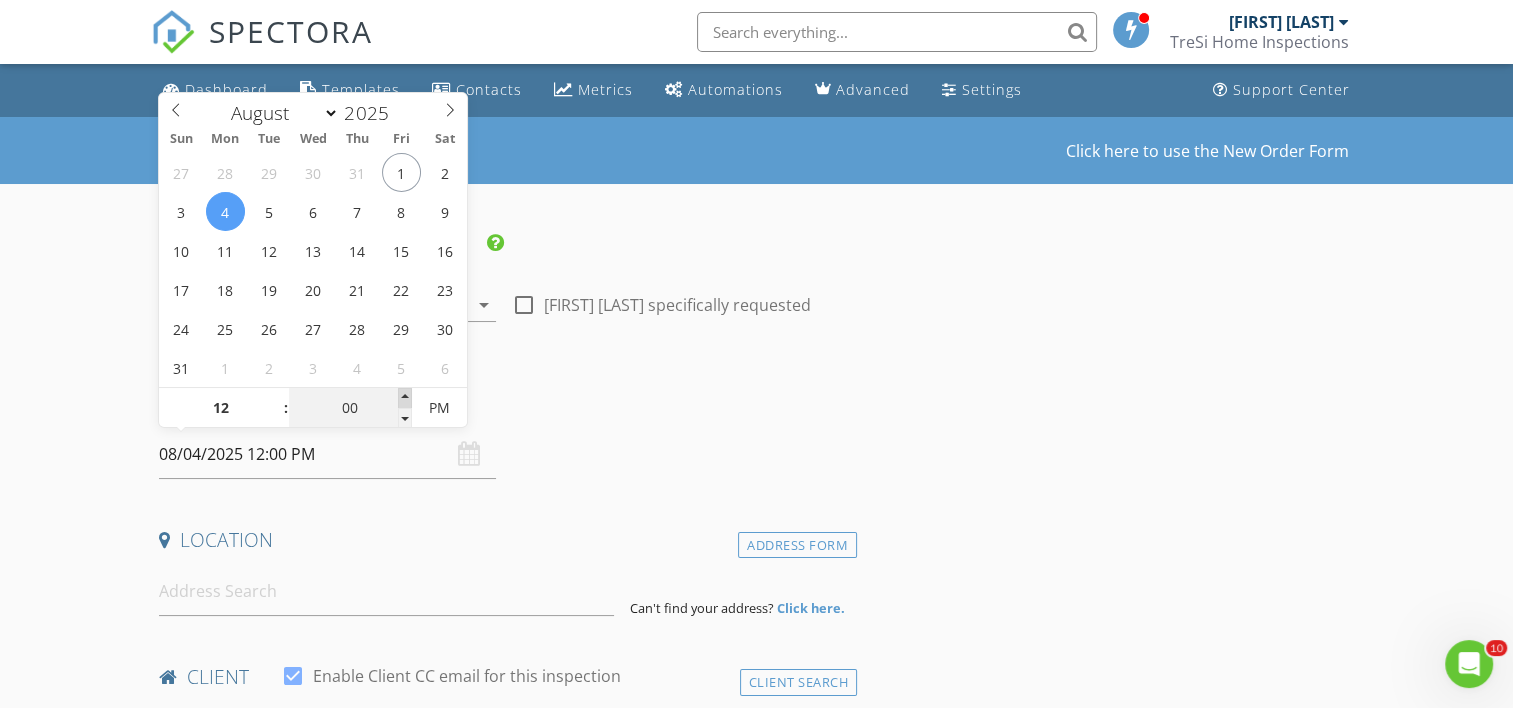 type on "05" 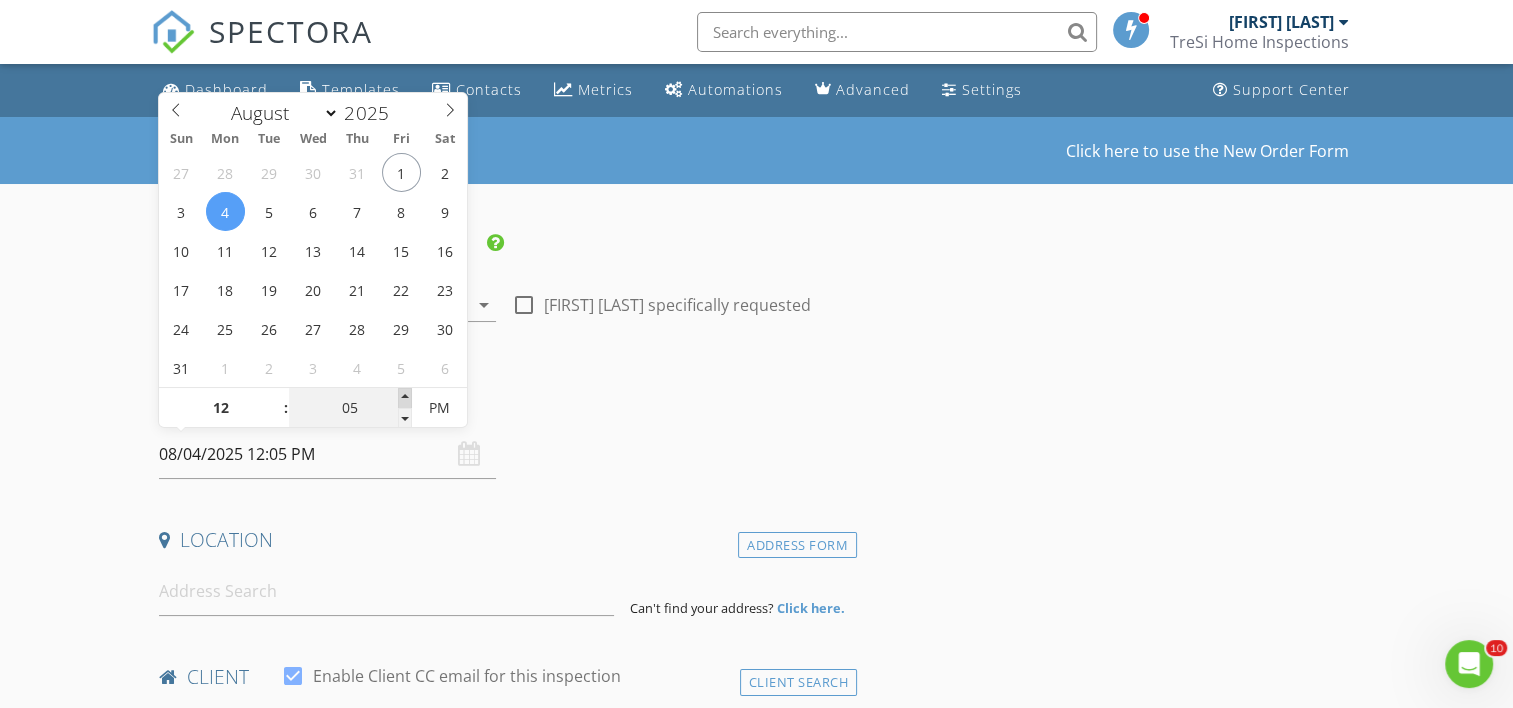 click at bounding box center [405, 398] 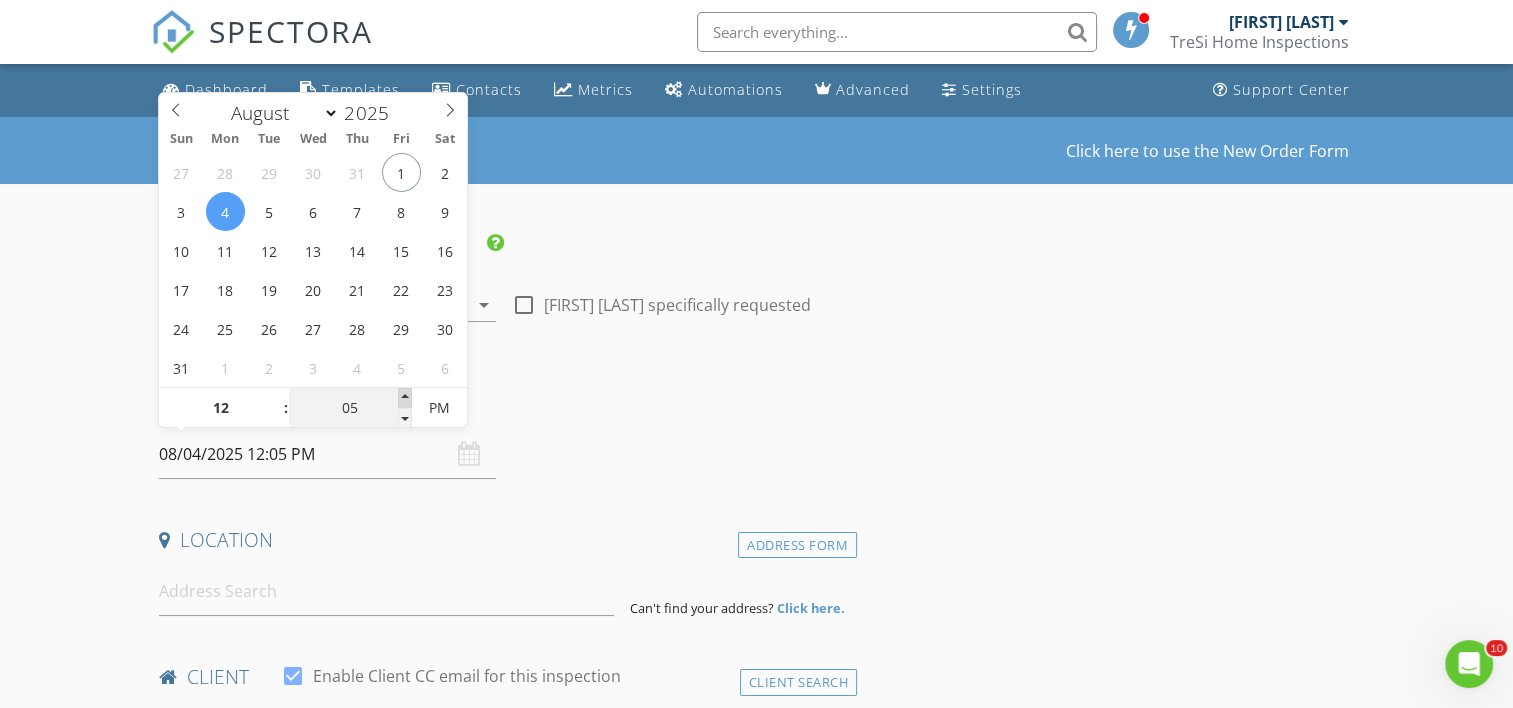 type on "10" 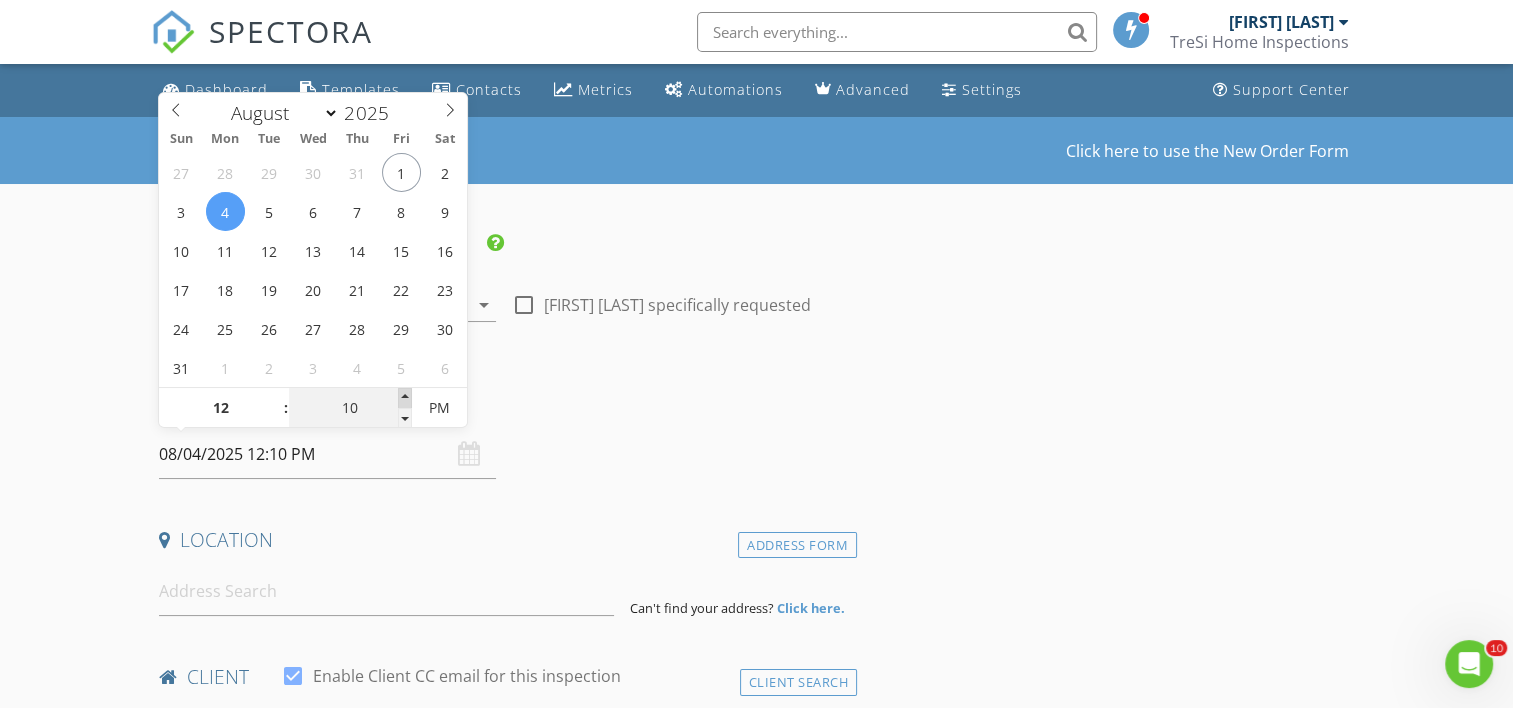 click at bounding box center [405, 398] 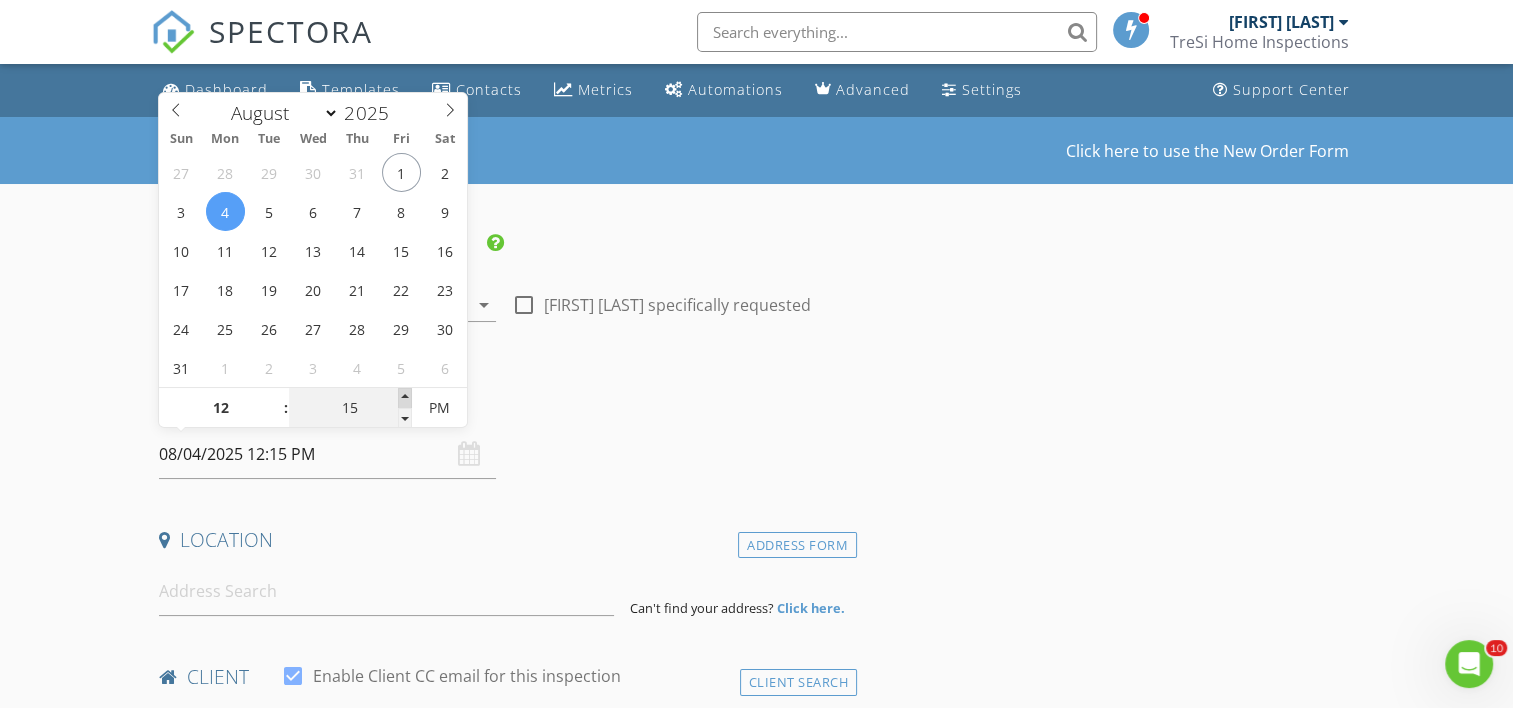 click at bounding box center (405, 398) 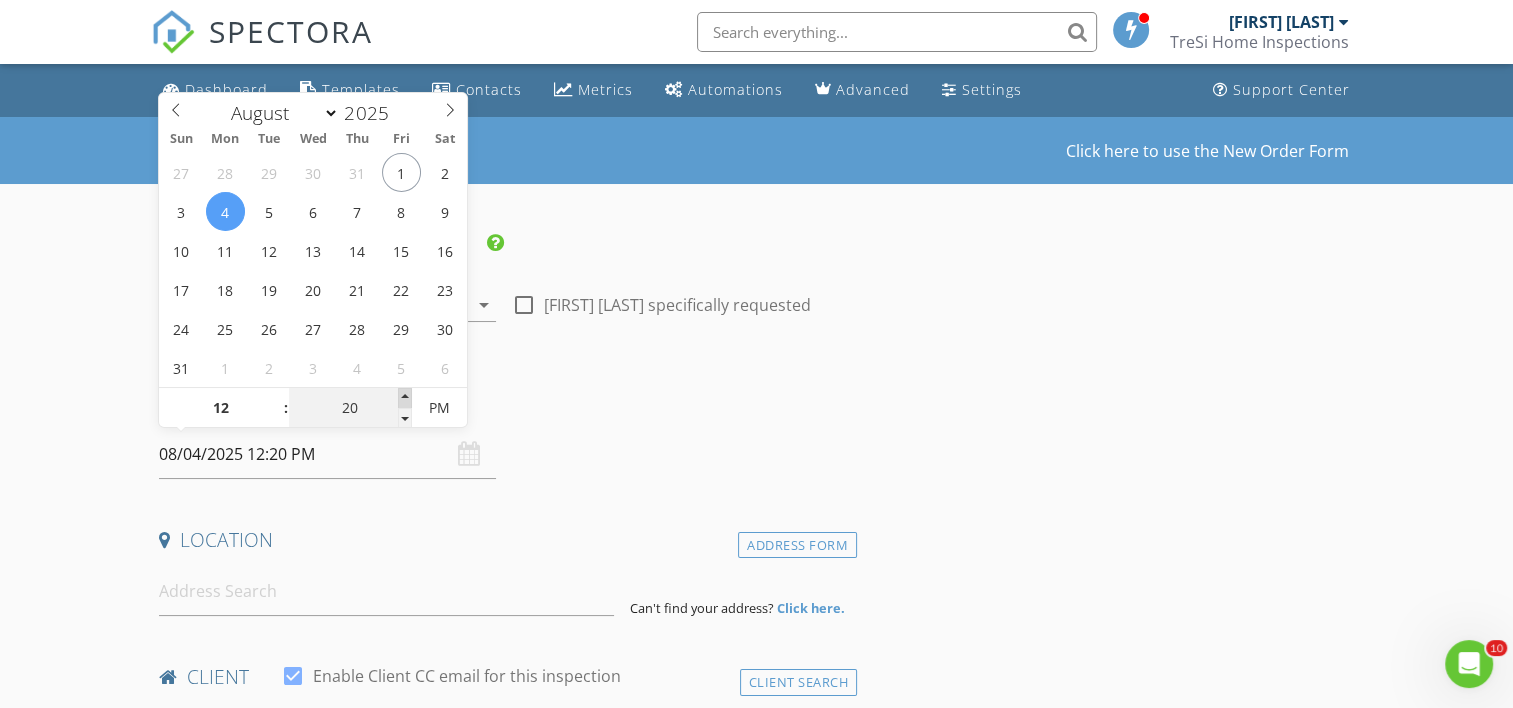 click at bounding box center (405, 398) 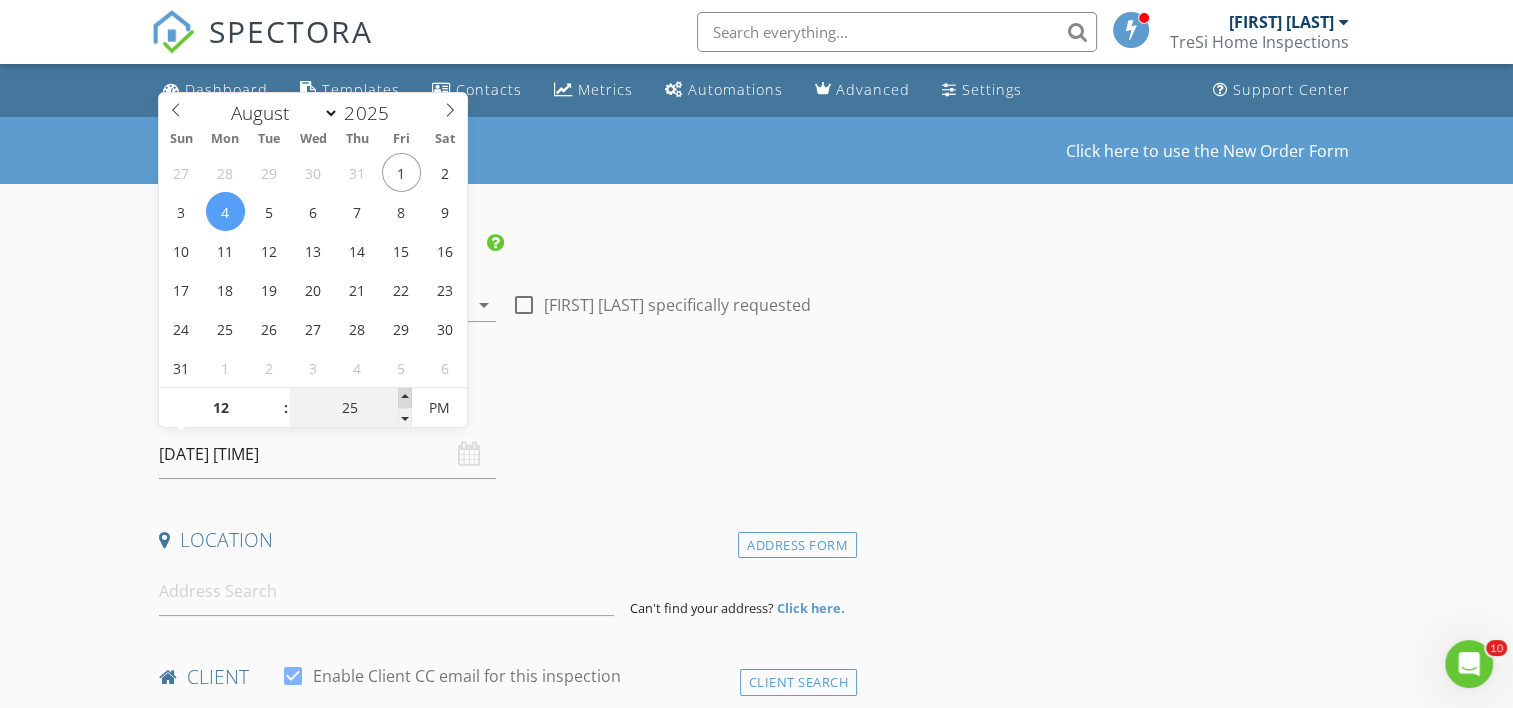 click at bounding box center [405, 398] 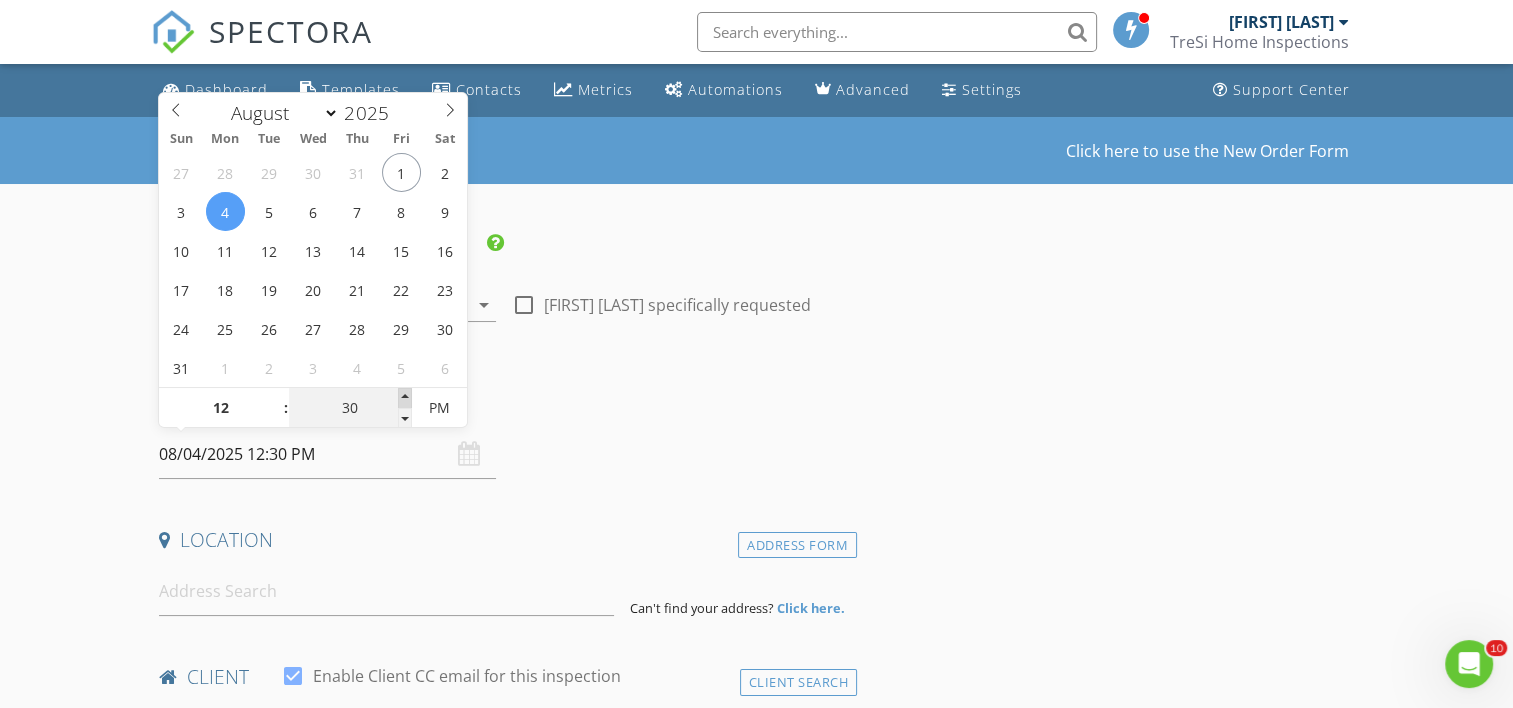click at bounding box center [405, 398] 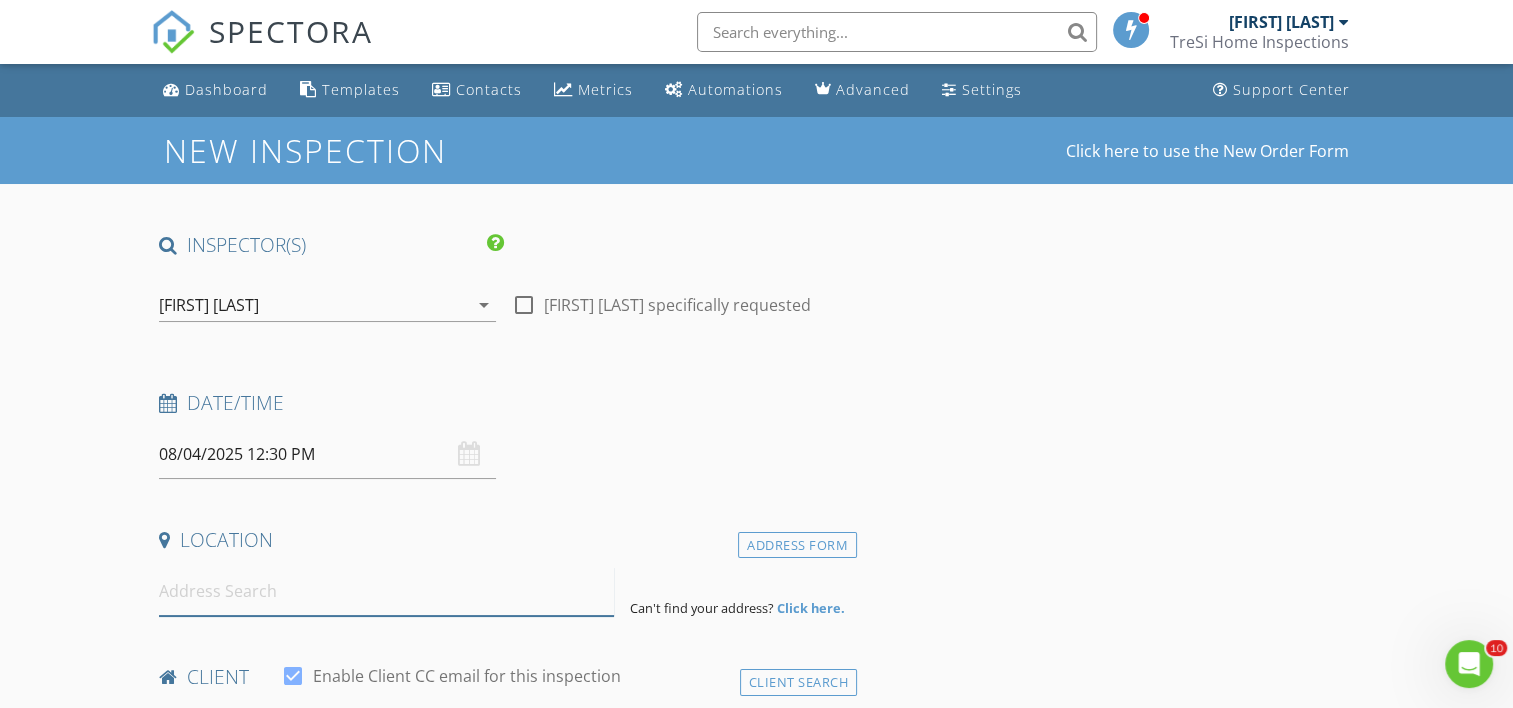 click at bounding box center (386, 591) 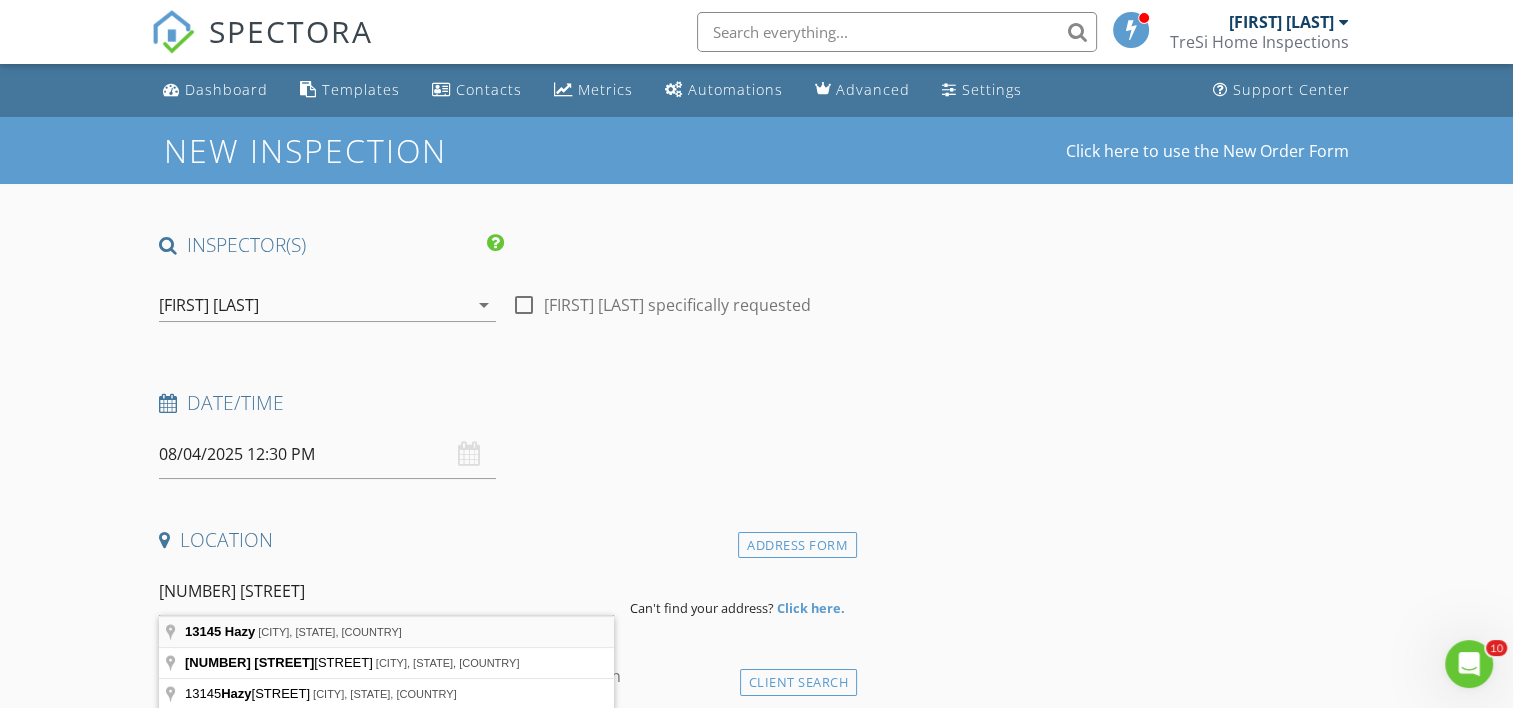 type on "13145 Hazy, El Paso, TX, USA" 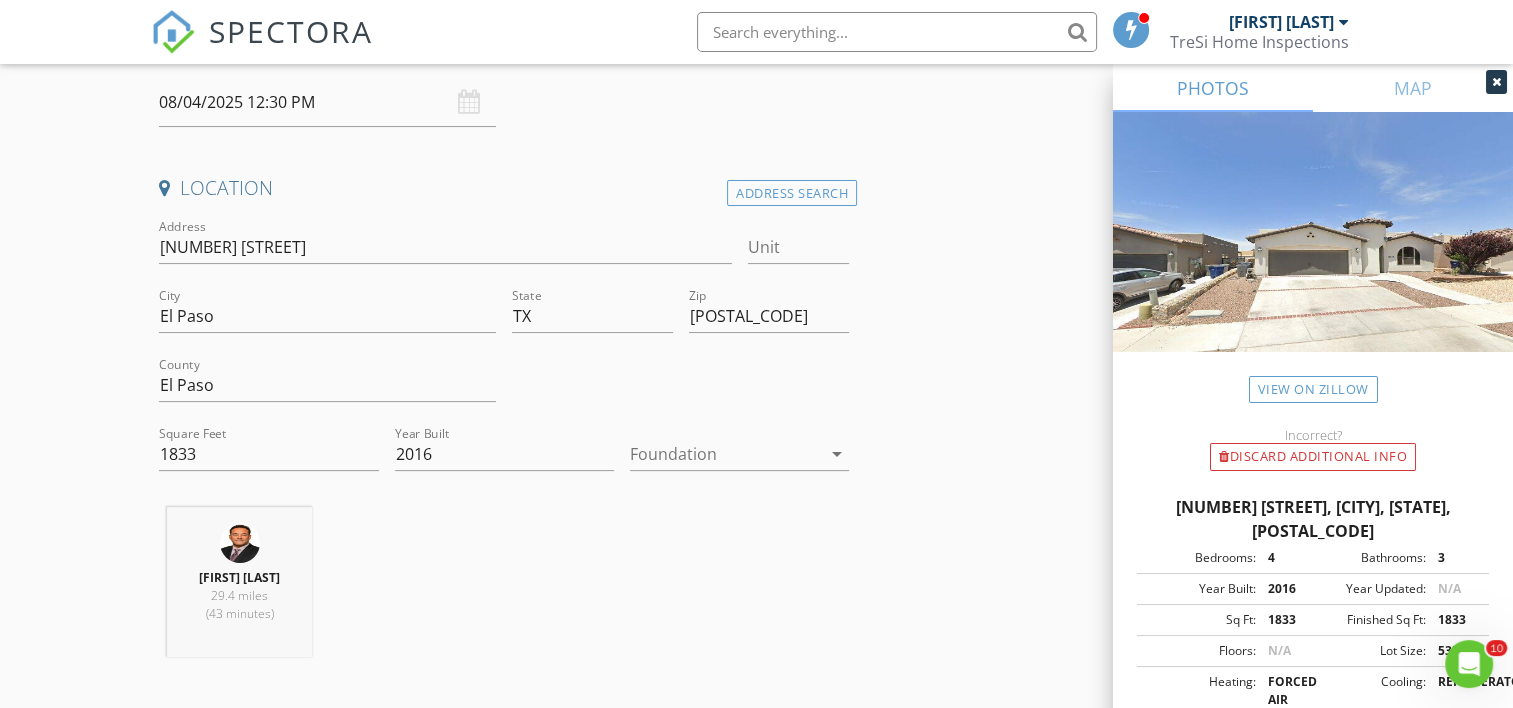 scroll, scrollTop: 400, scrollLeft: 0, axis: vertical 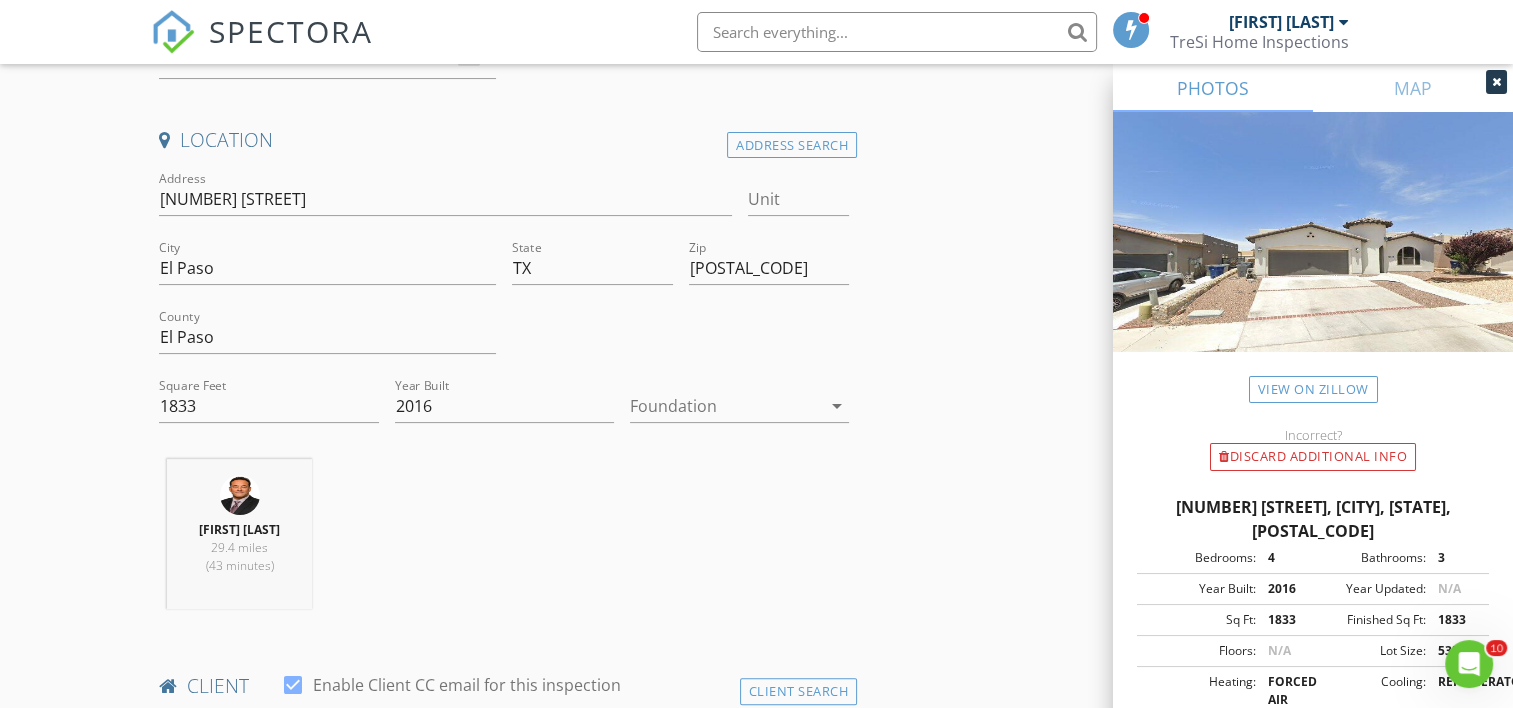 click at bounding box center (725, 406) 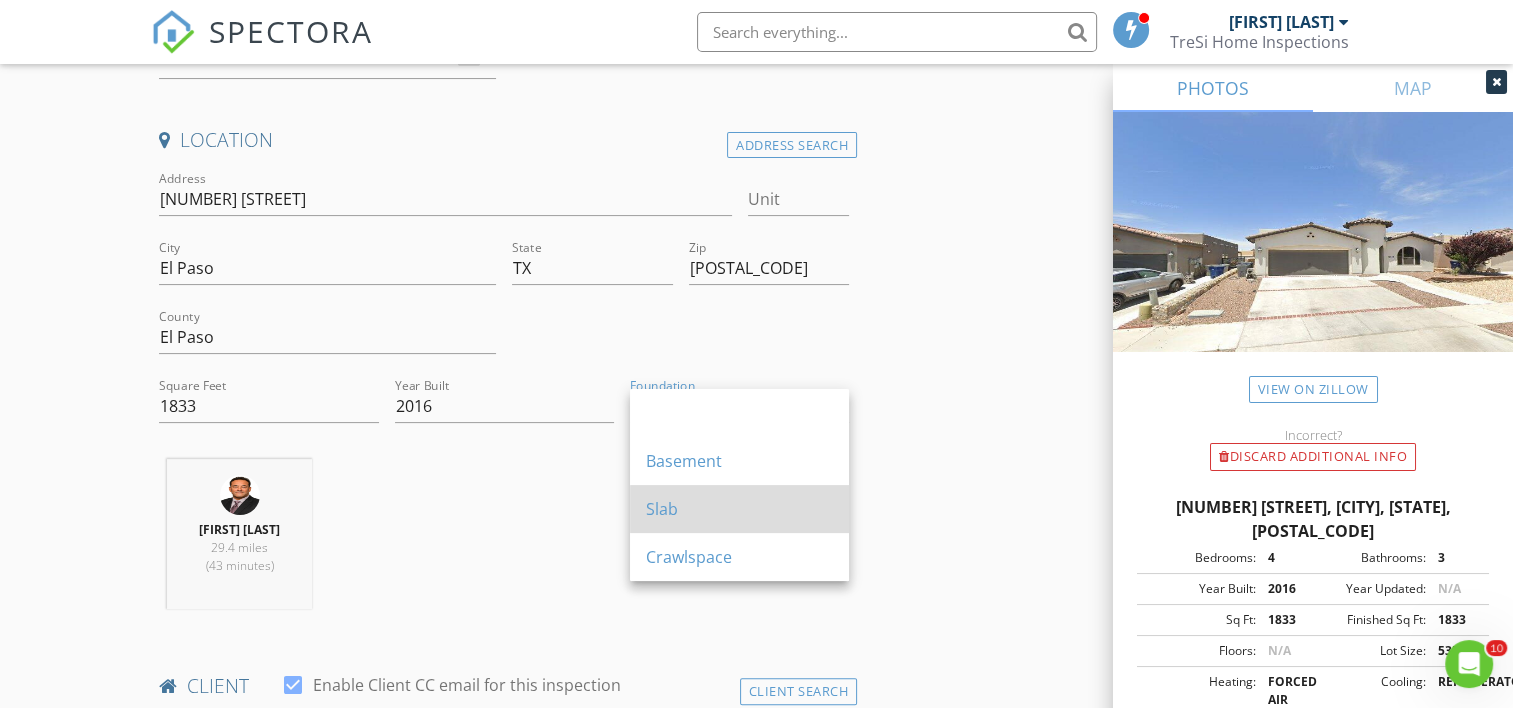 click on "Slab" at bounding box center (739, 509) 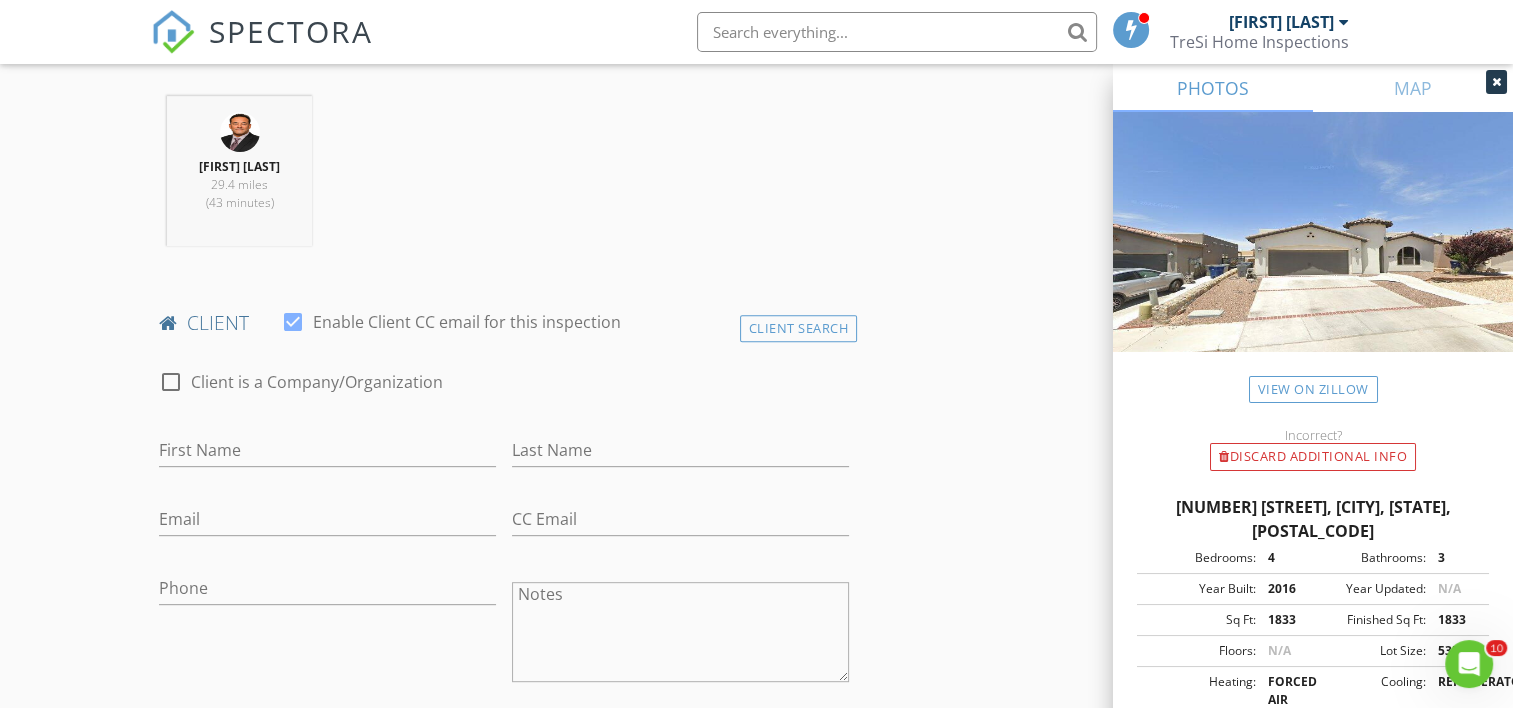 scroll, scrollTop: 800, scrollLeft: 0, axis: vertical 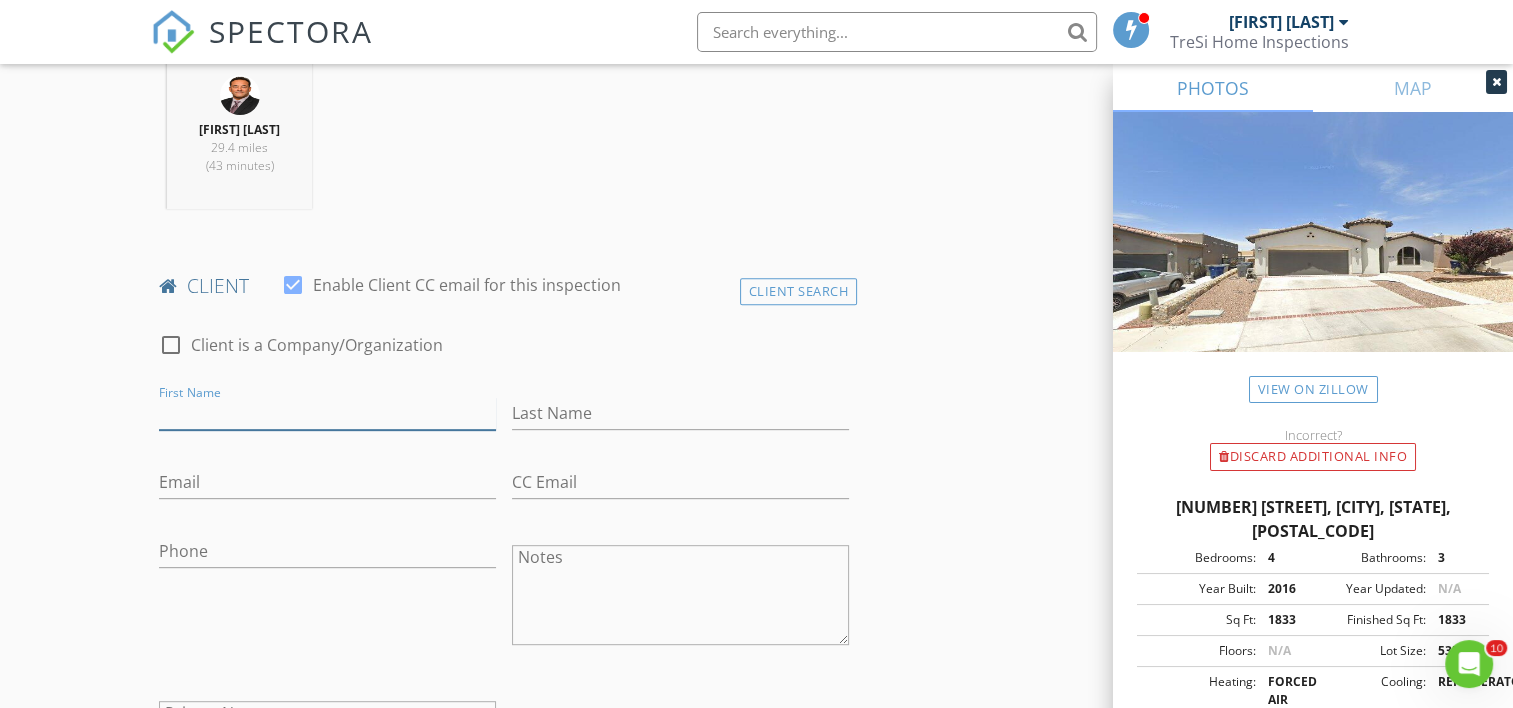 click on "First Name" at bounding box center (327, 413) 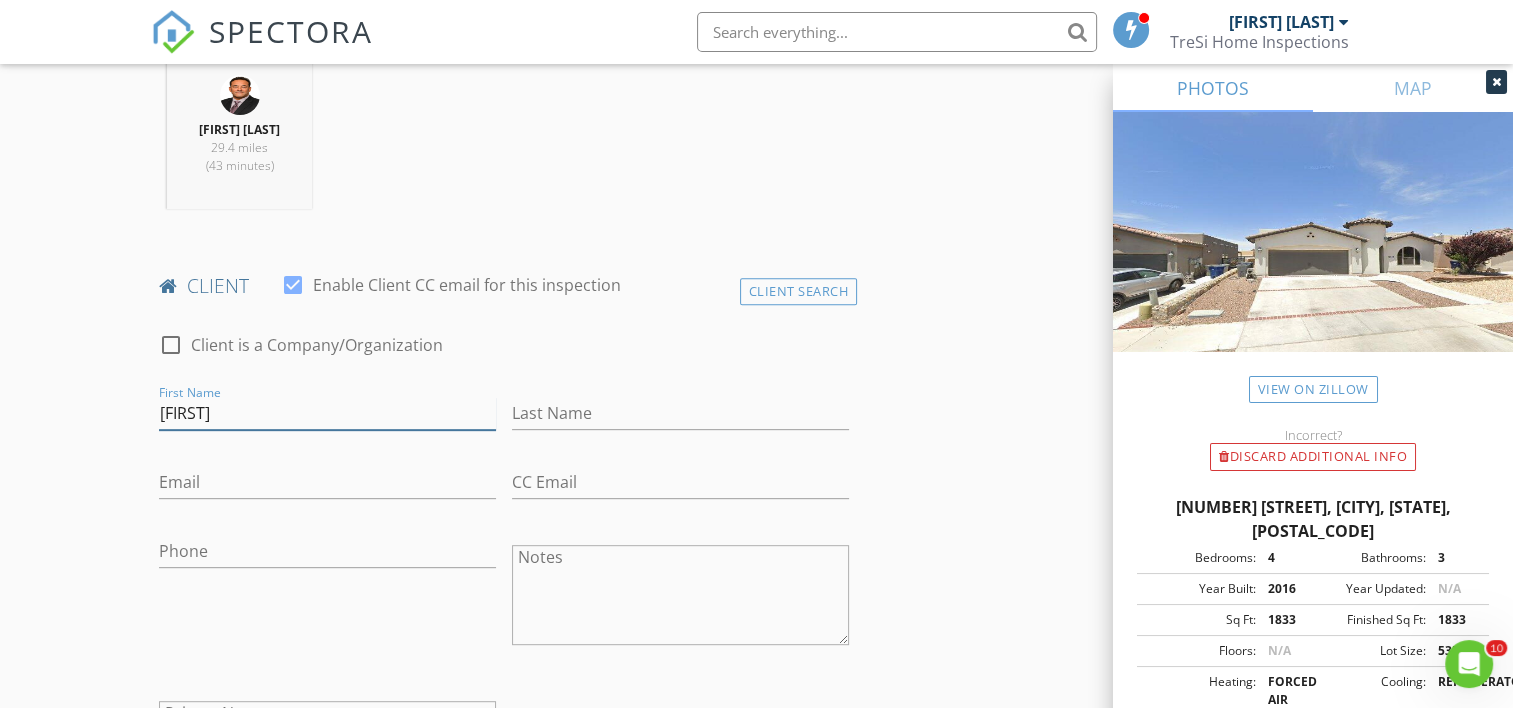type on "Hi [FIRST]," 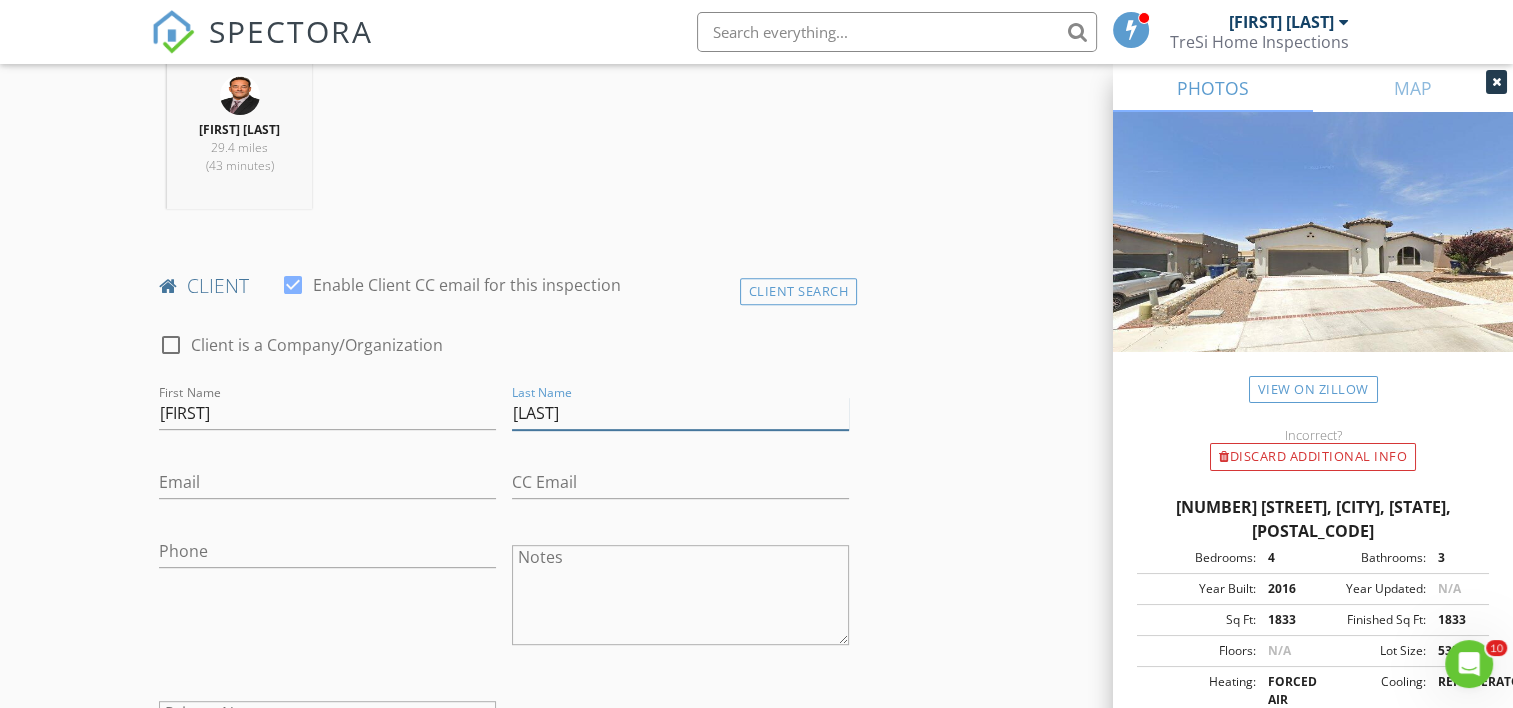 type on "[LAST]" 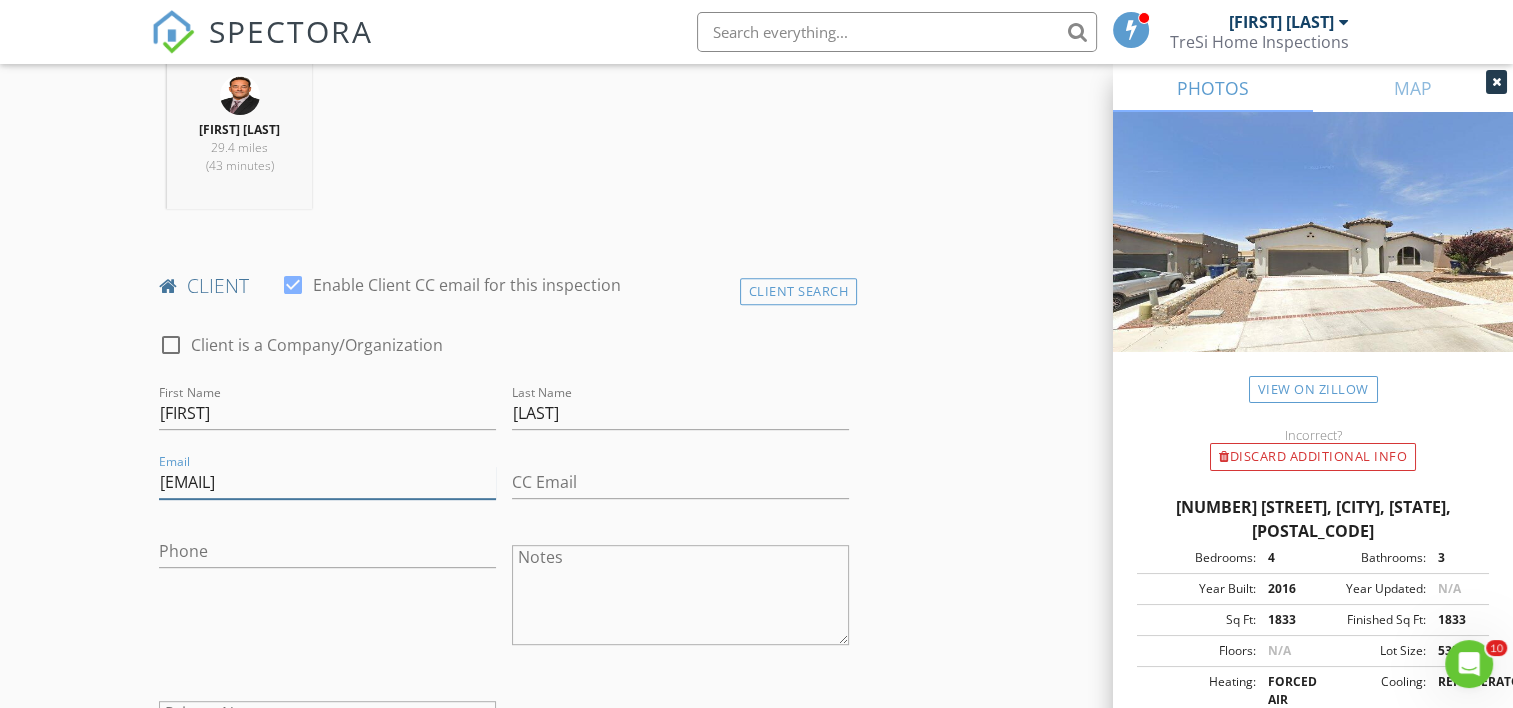 type on "[EMAIL]" 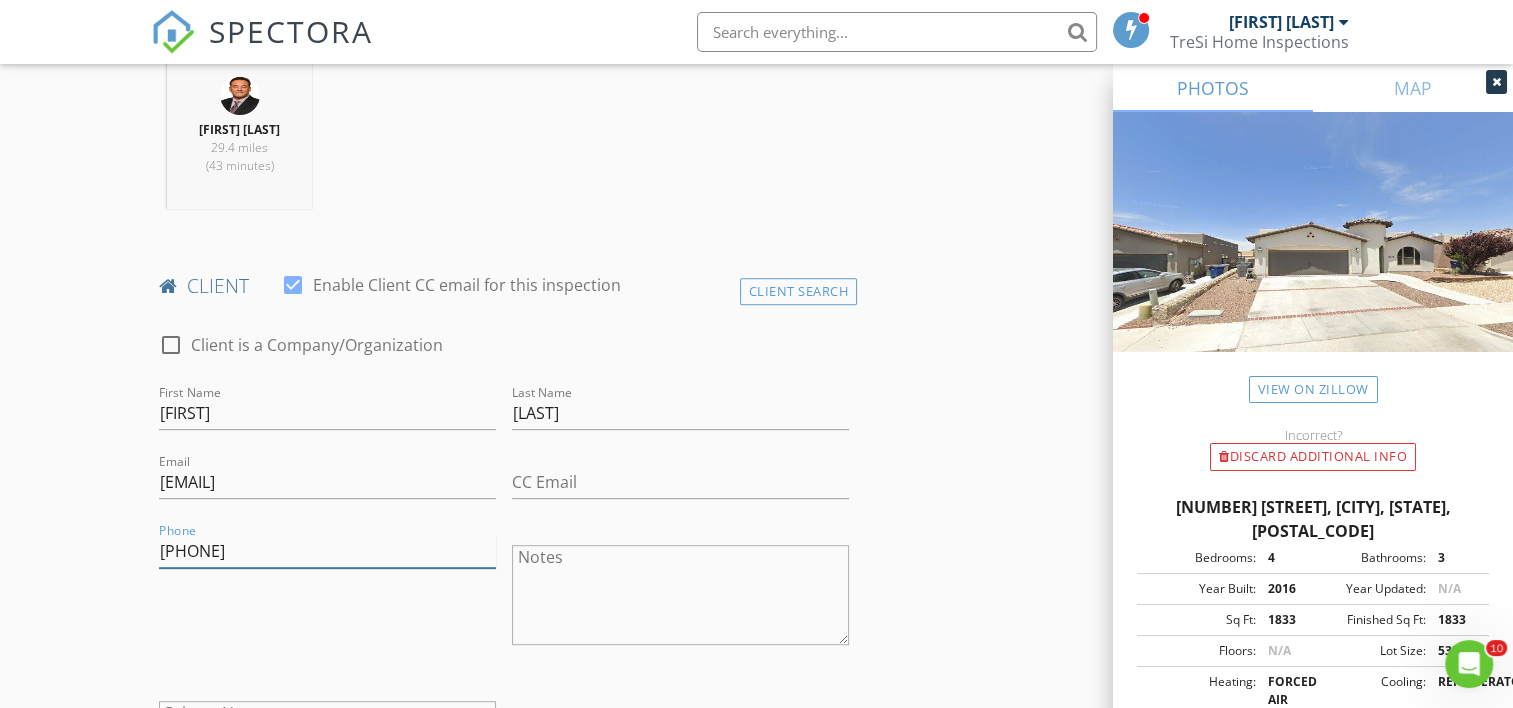 type on "[PHONE]" 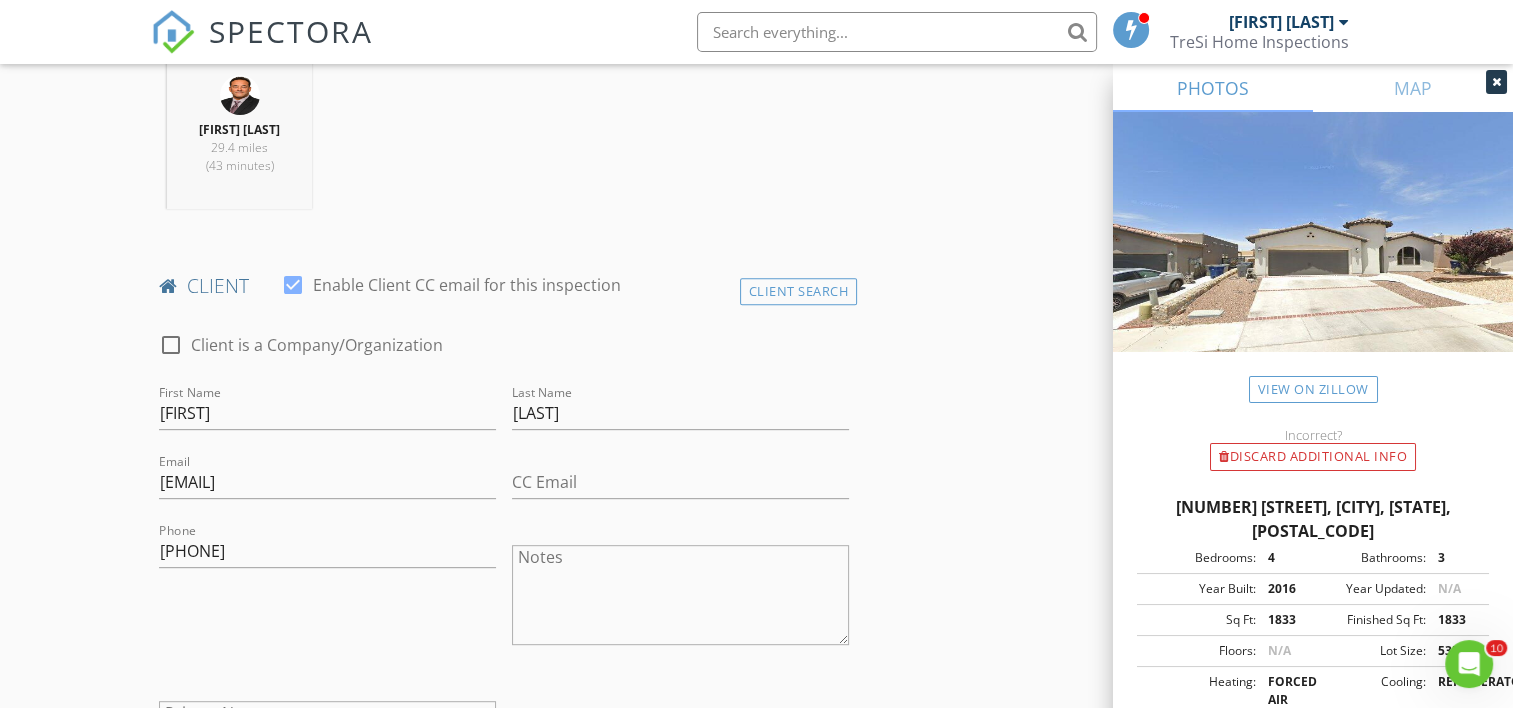 click on "Phone 915-264-8492" at bounding box center [327, 597] 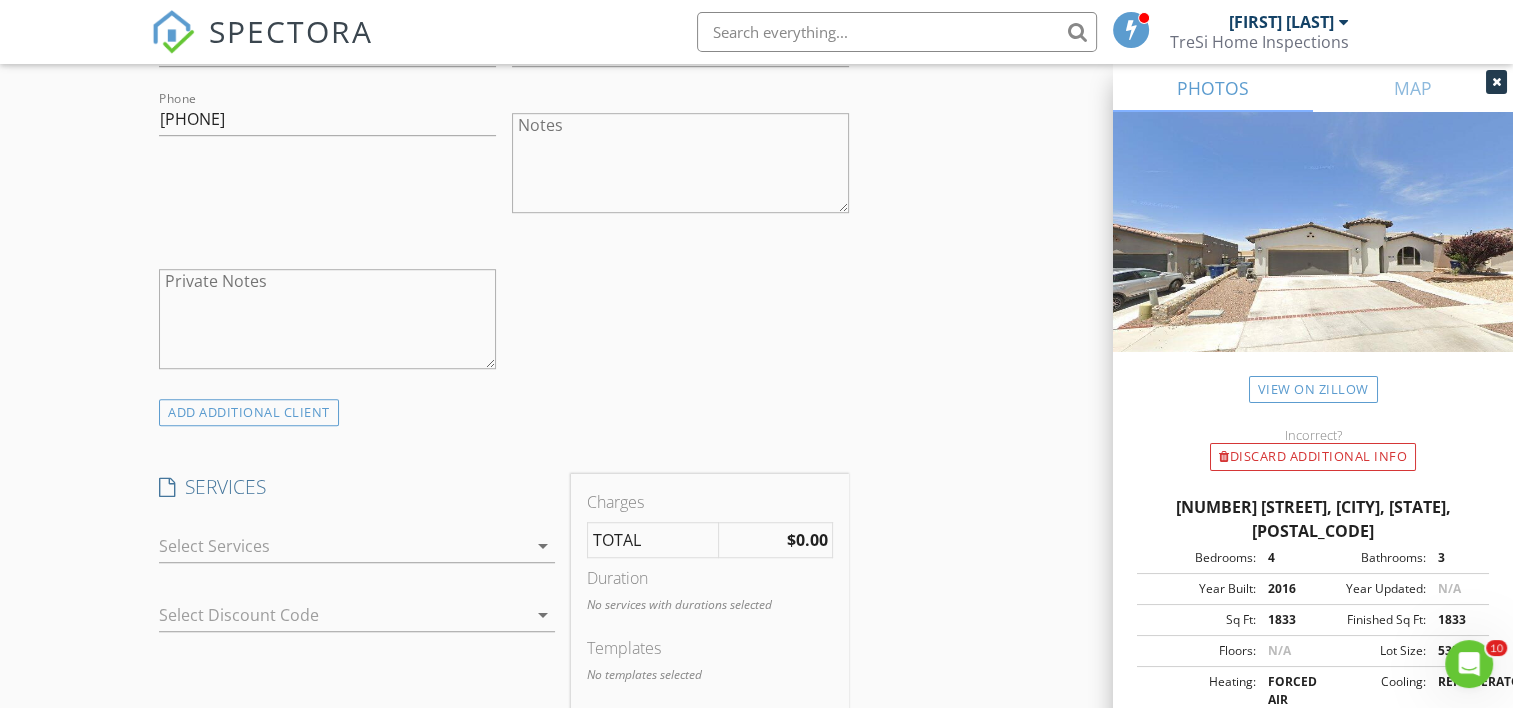scroll, scrollTop: 1300, scrollLeft: 0, axis: vertical 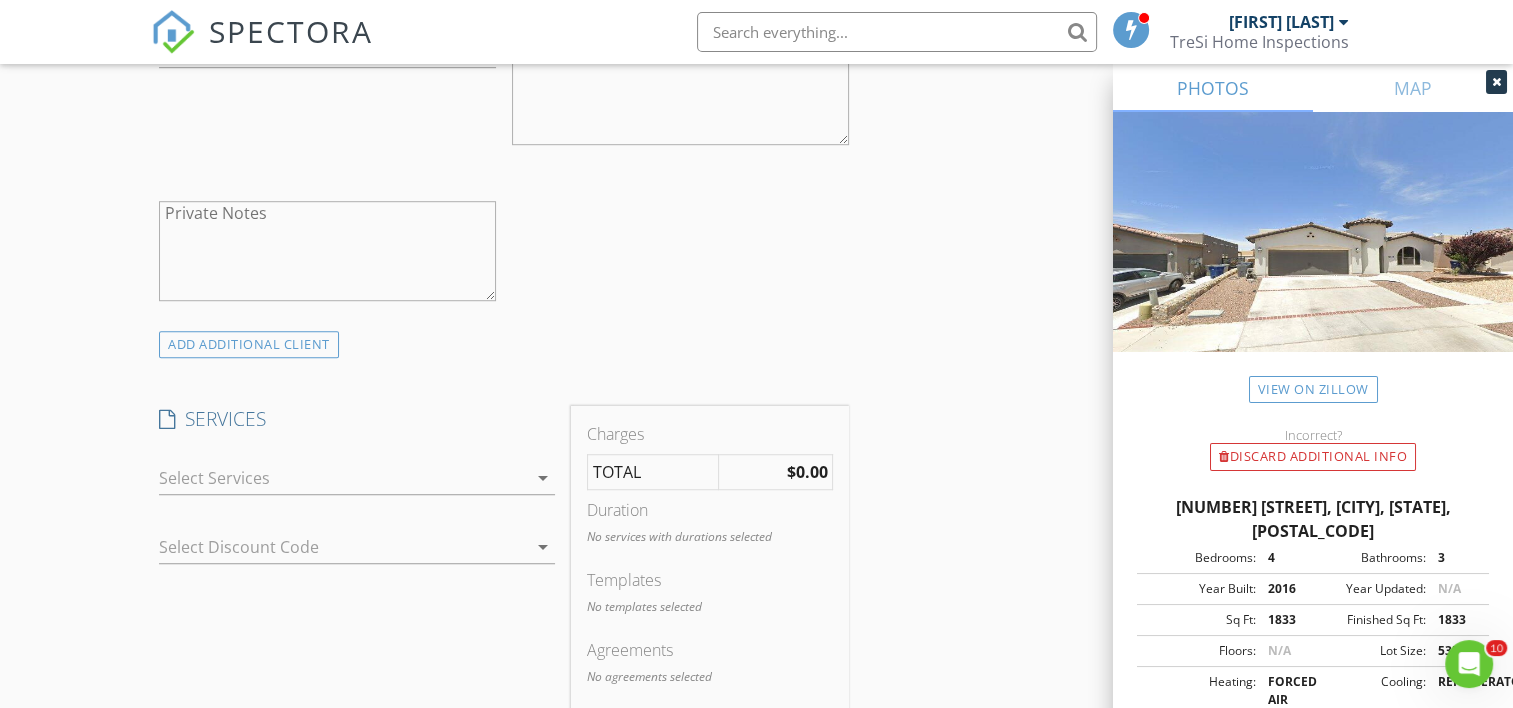 click at bounding box center [343, 478] 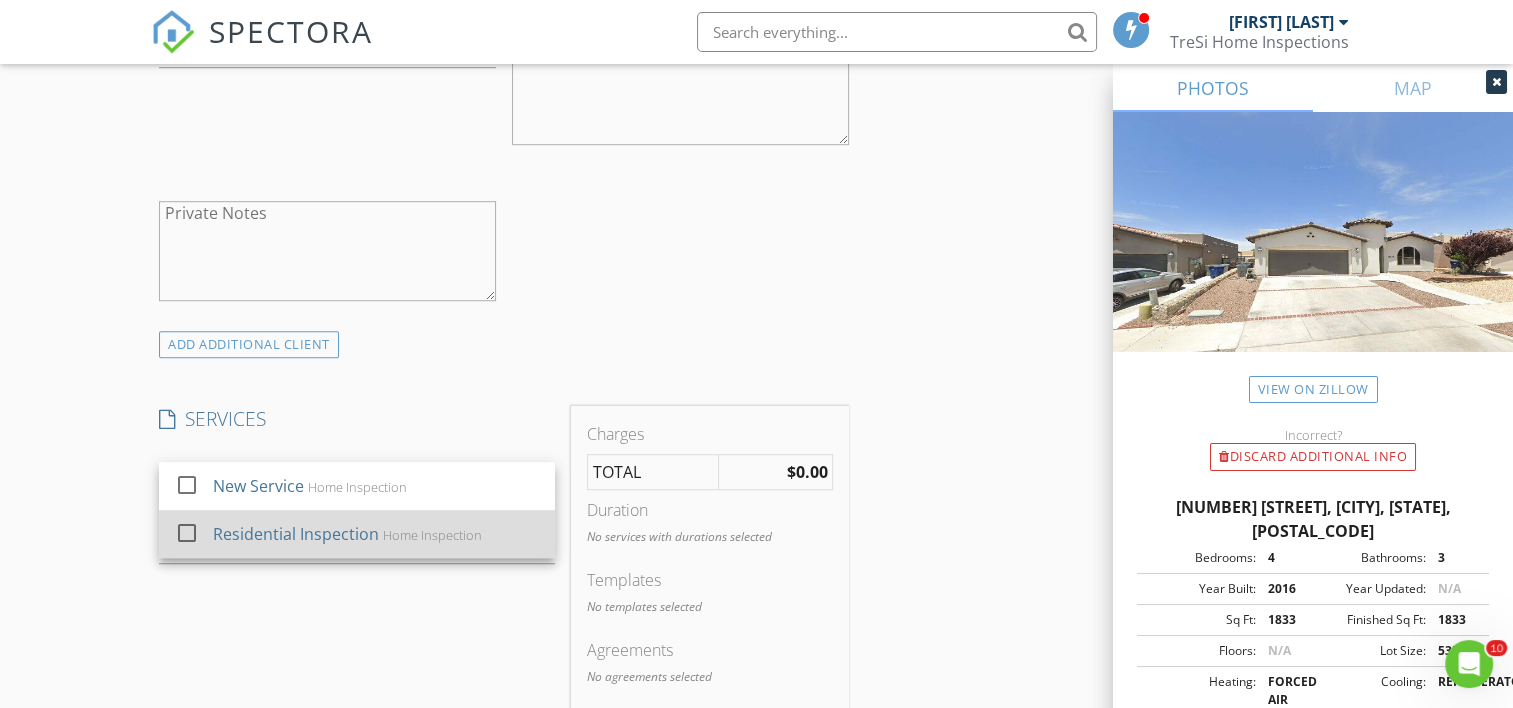 click at bounding box center [187, 533] 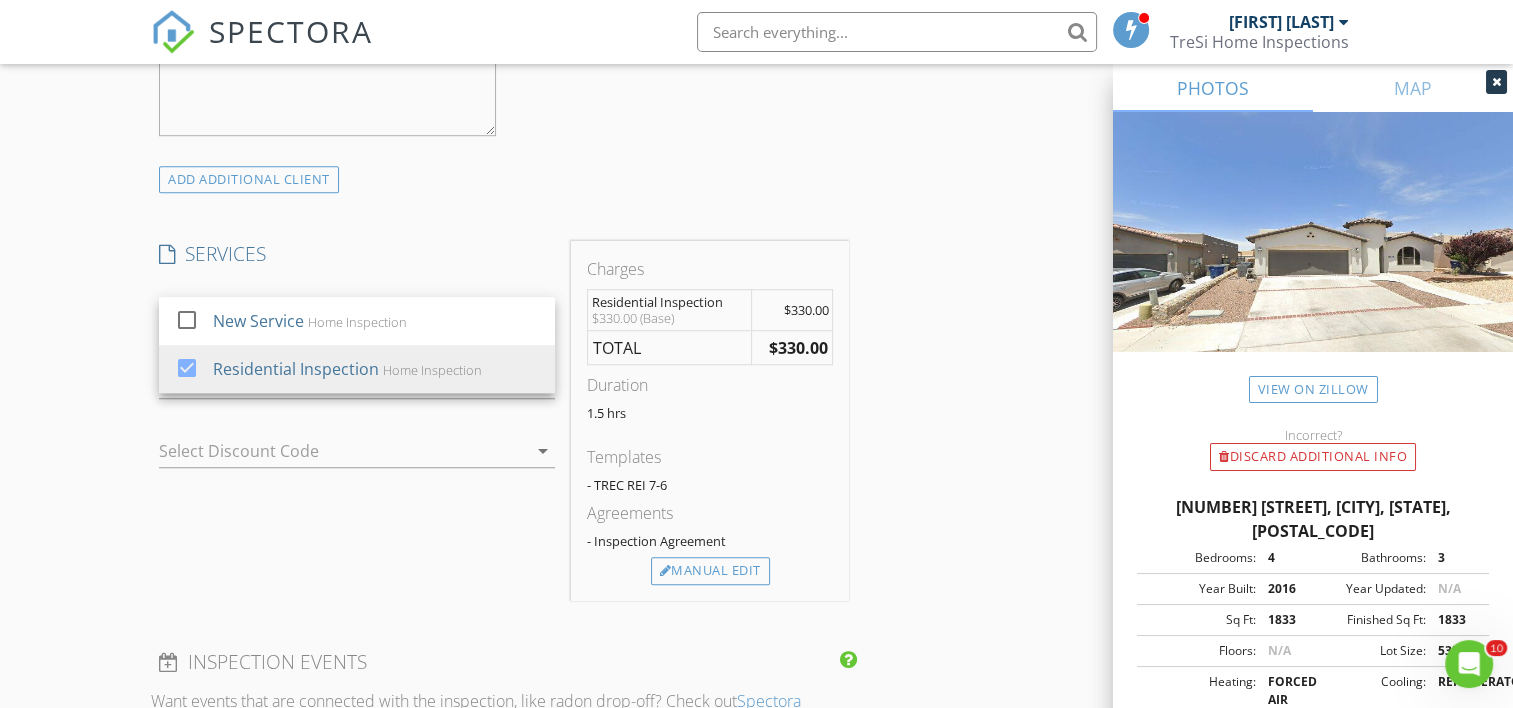 scroll, scrollTop: 1500, scrollLeft: 0, axis: vertical 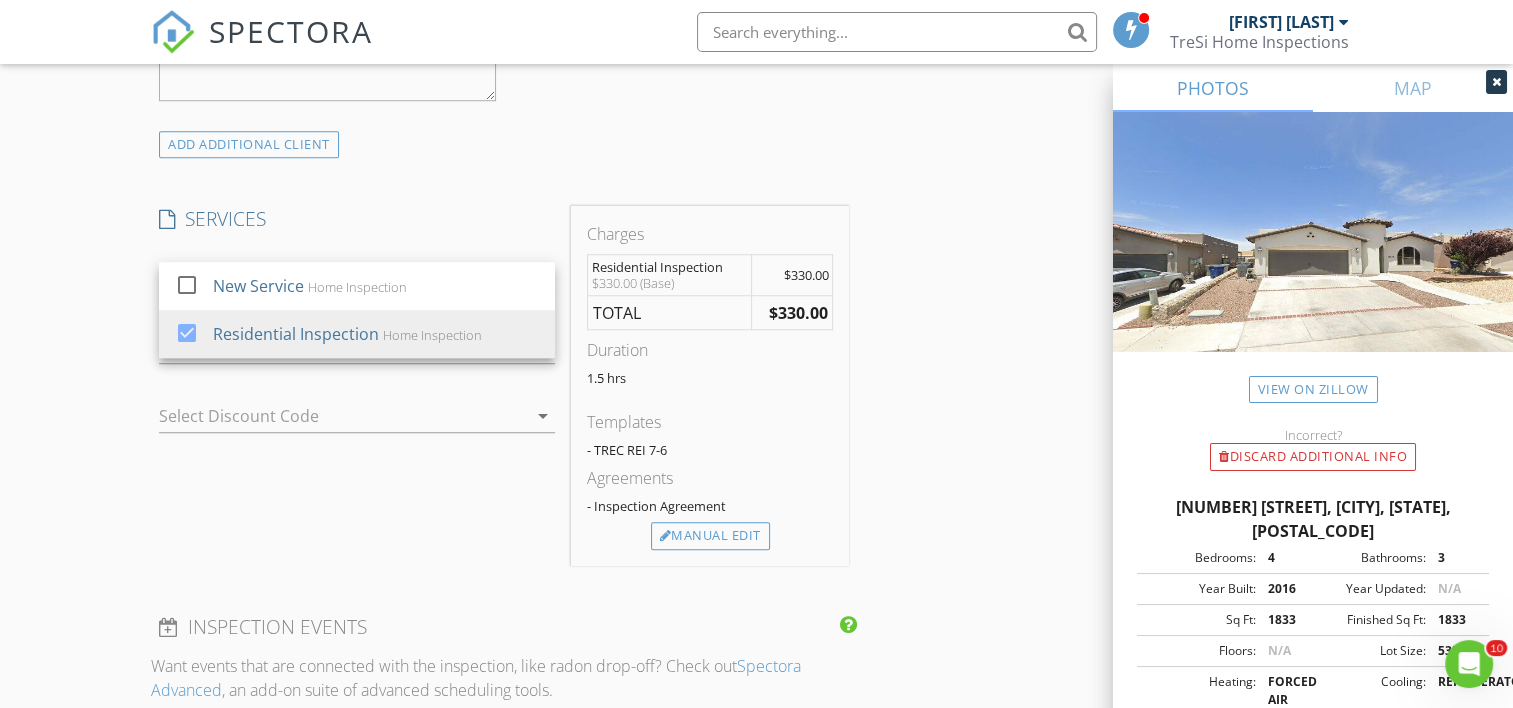 click on "arrow_drop_down" at bounding box center (543, 416) 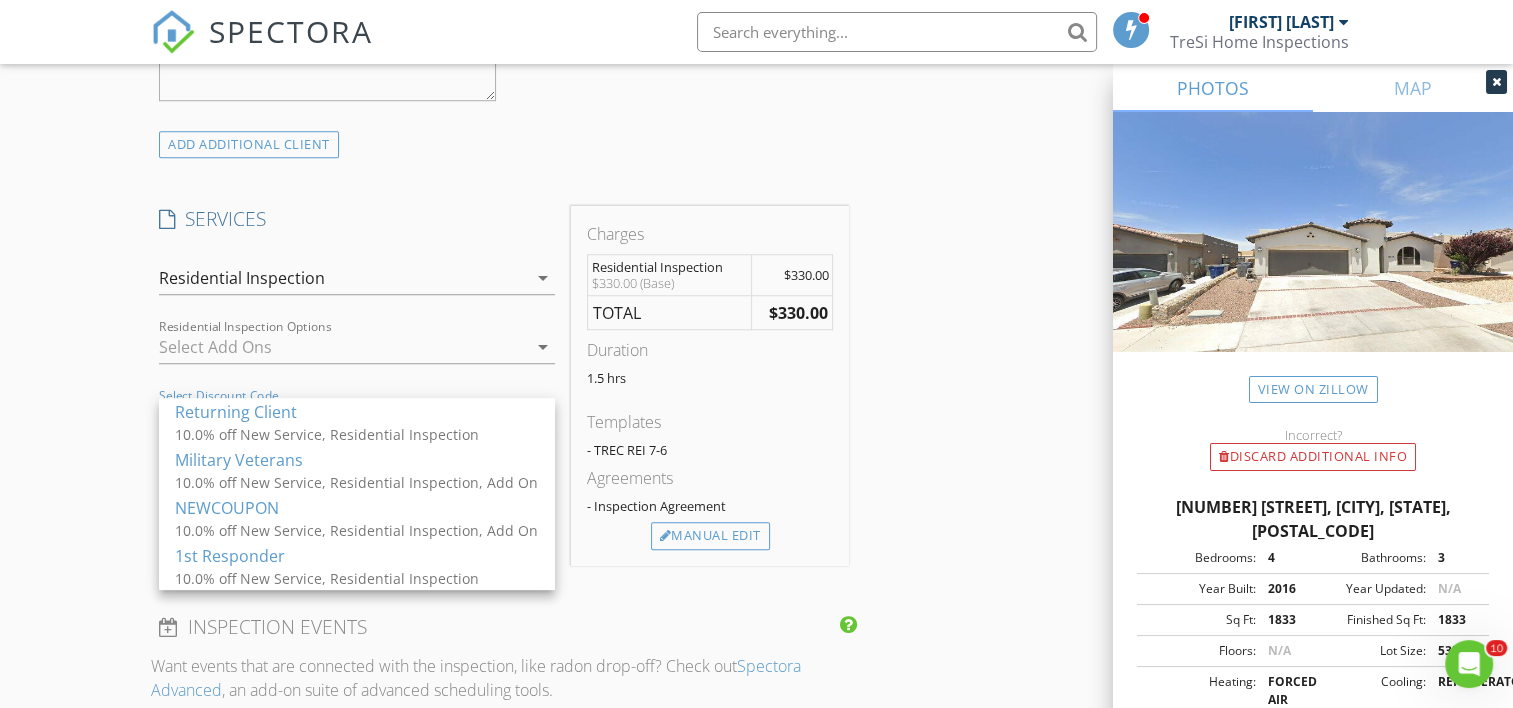 click on "New Inspection
Click here to use the New Order Form
INSPECTOR(S)
check_box   Salvador Nieto   PRIMARY   Salvador Nieto arrow_drop_down   check_box_outline_blank Salvador Nieto specifically requested
Date/Time
08/04/2025 12:30 PM
Location
Address Search       Address 13145 Hazy   Unit   City El Paso   State TX   Zip 79938   County El Paso     Square Feet 1833   Year Built 2016   Foundation Slab arrow_drop_down     Salvador Nieto     29.4 miles     (43 minutes)
client
check_box Enable Client CC email for this inspection   Client Search     check_box_outline_blank Client is a Company/Organization     First Name Armando   Last Name Alatorre   Email armandoalatorre21@gmail.com   CC Email   Phone 915-264-8492           Notes   Private Notes
ADD ADDITIONAL client
check_box_outline_blank   New Service" at bounding box center [756, 345] 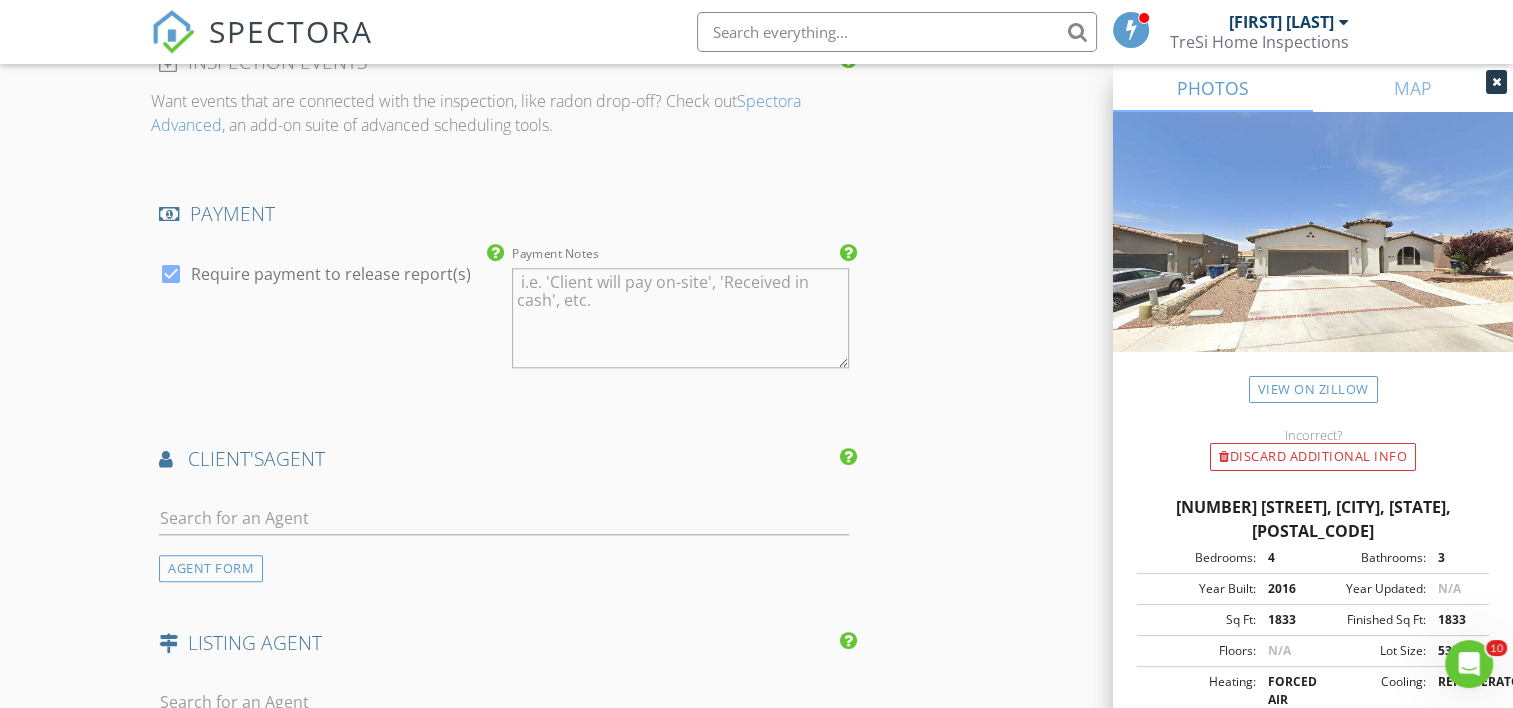 scroll, scrollTop: 2100, scrollLeft: 0, axis: vertical 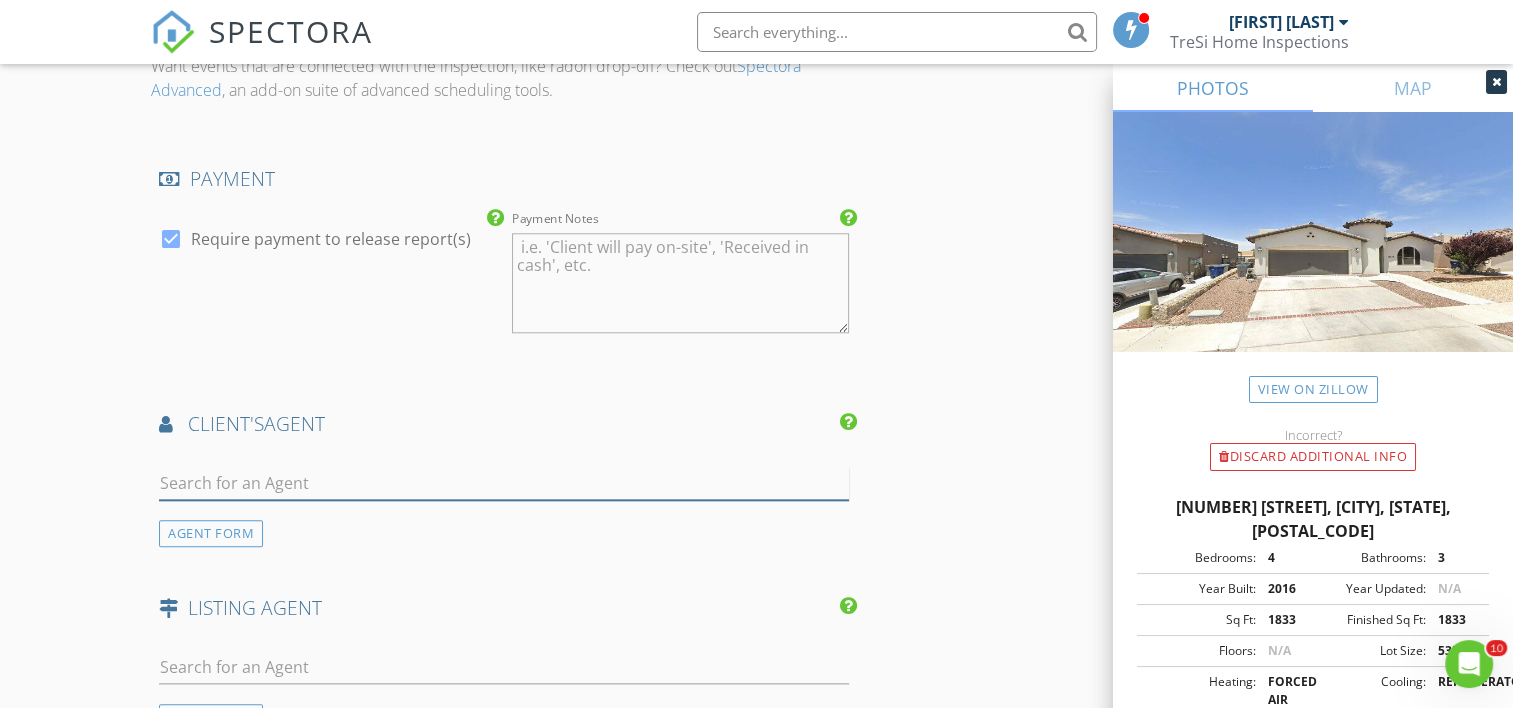 click at bounding box center [504, 483] 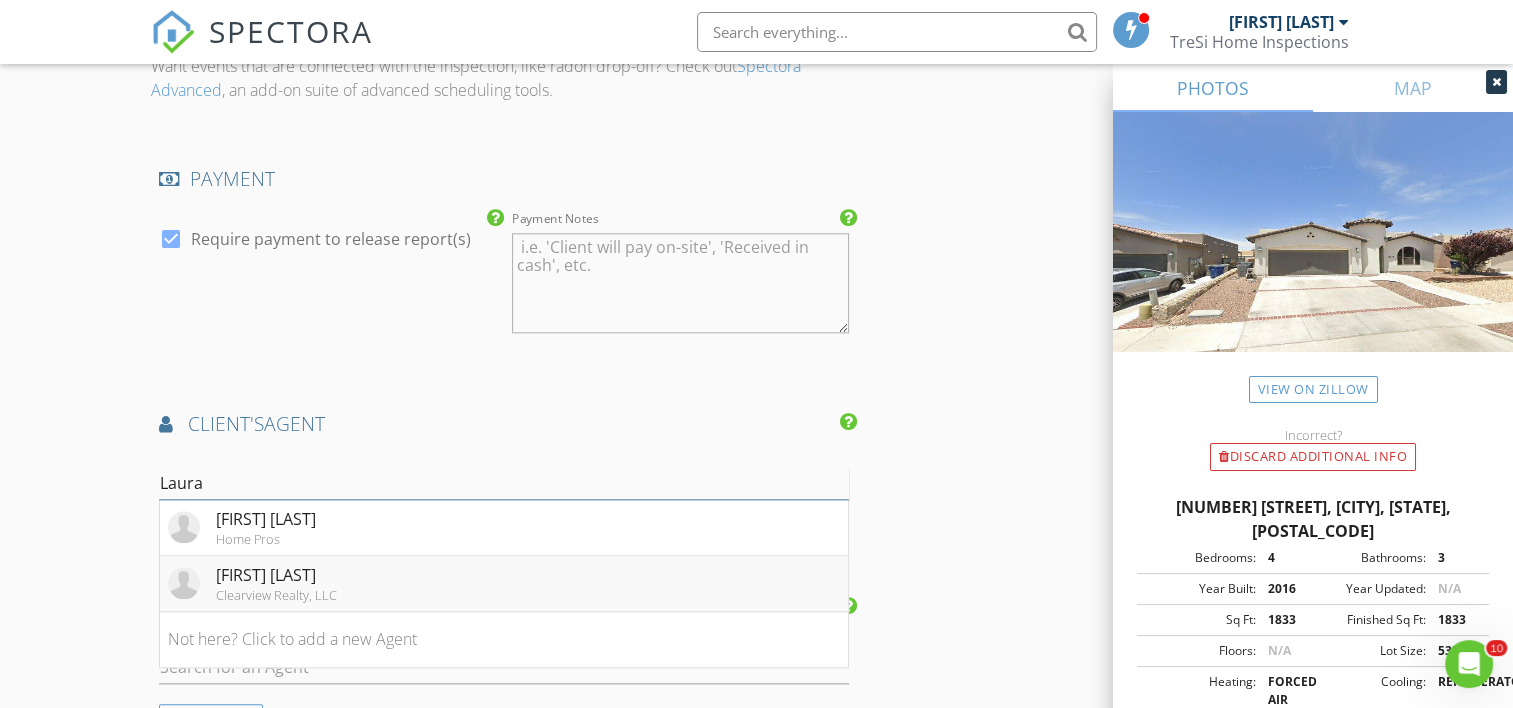 type on "Laura" 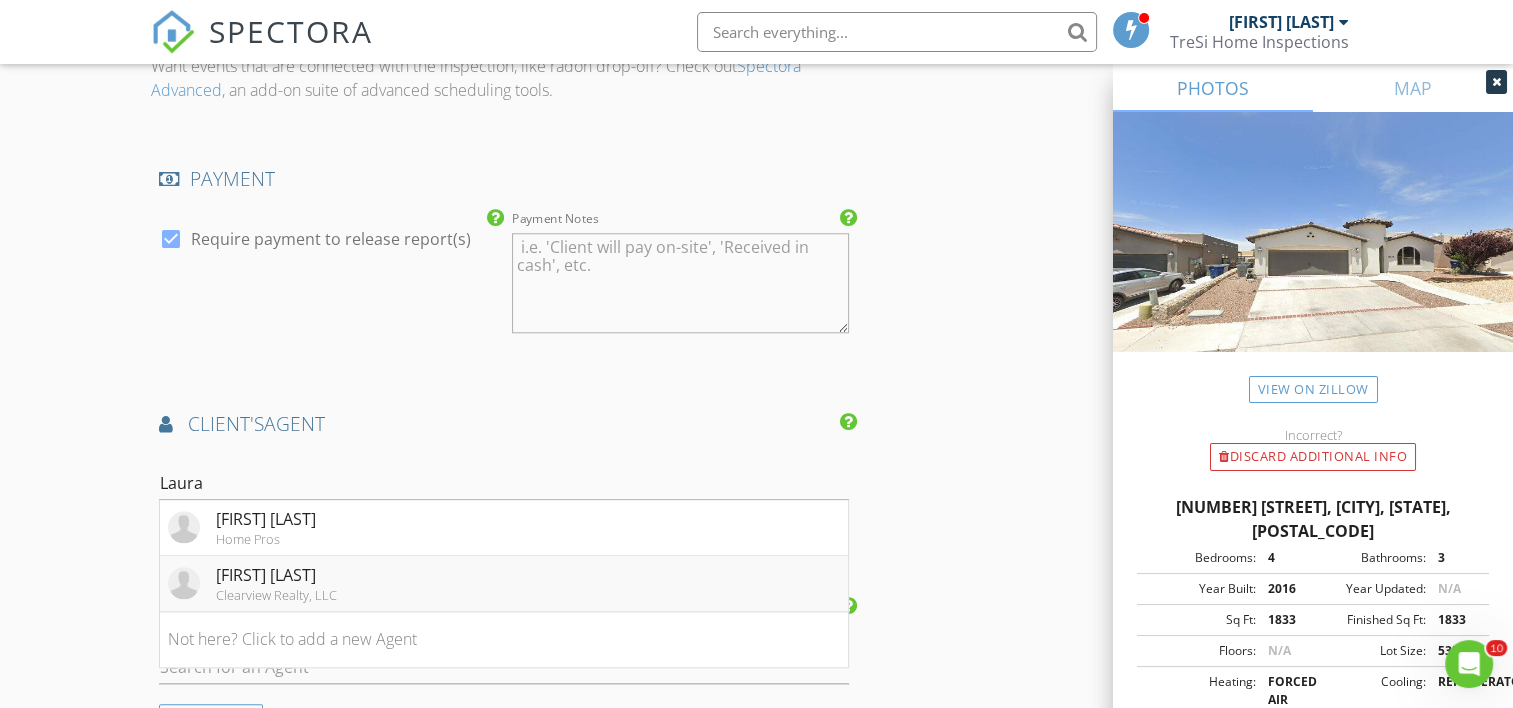 click on "[LAST] [LAST]" at bounding box center [276, 575] 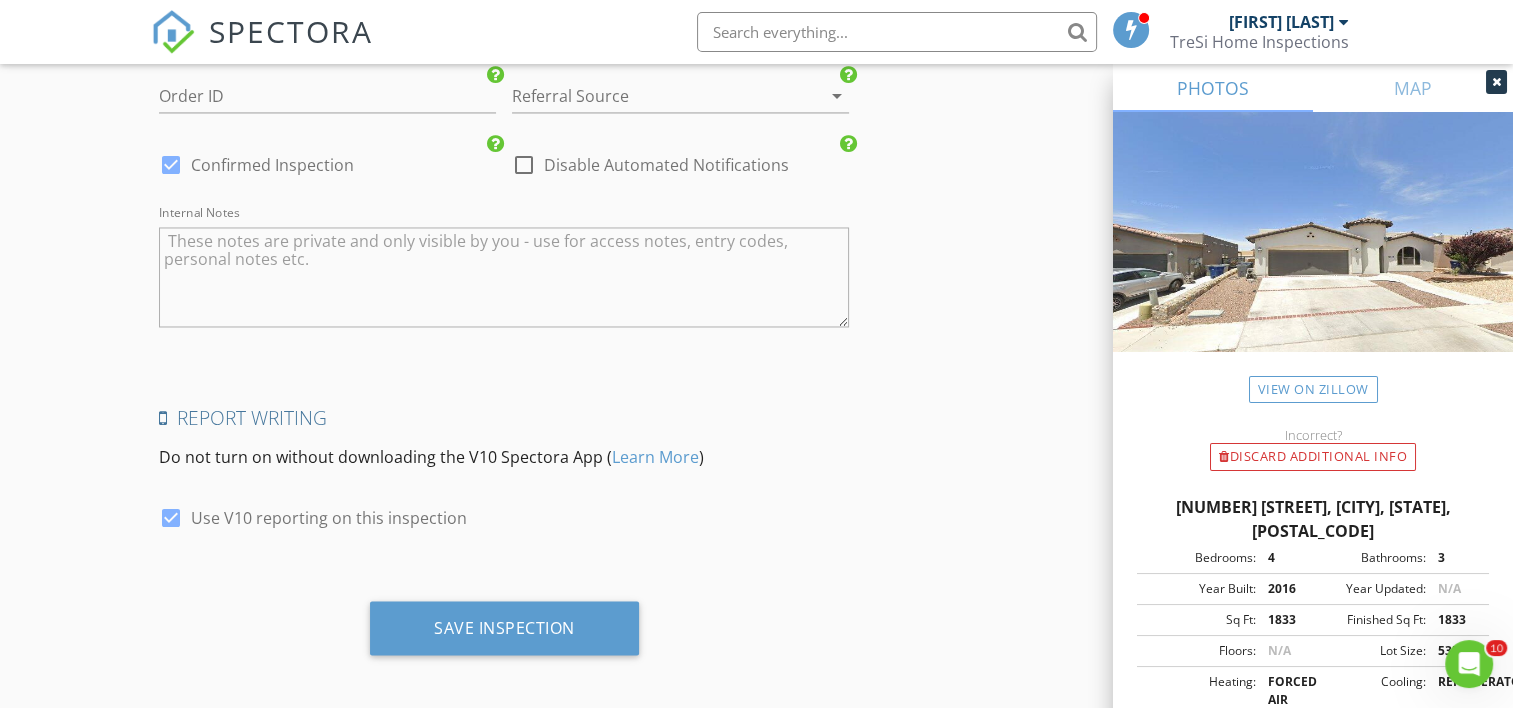 scroll, scrollTop: 3313, scrollLeft: 0, axis: vertical 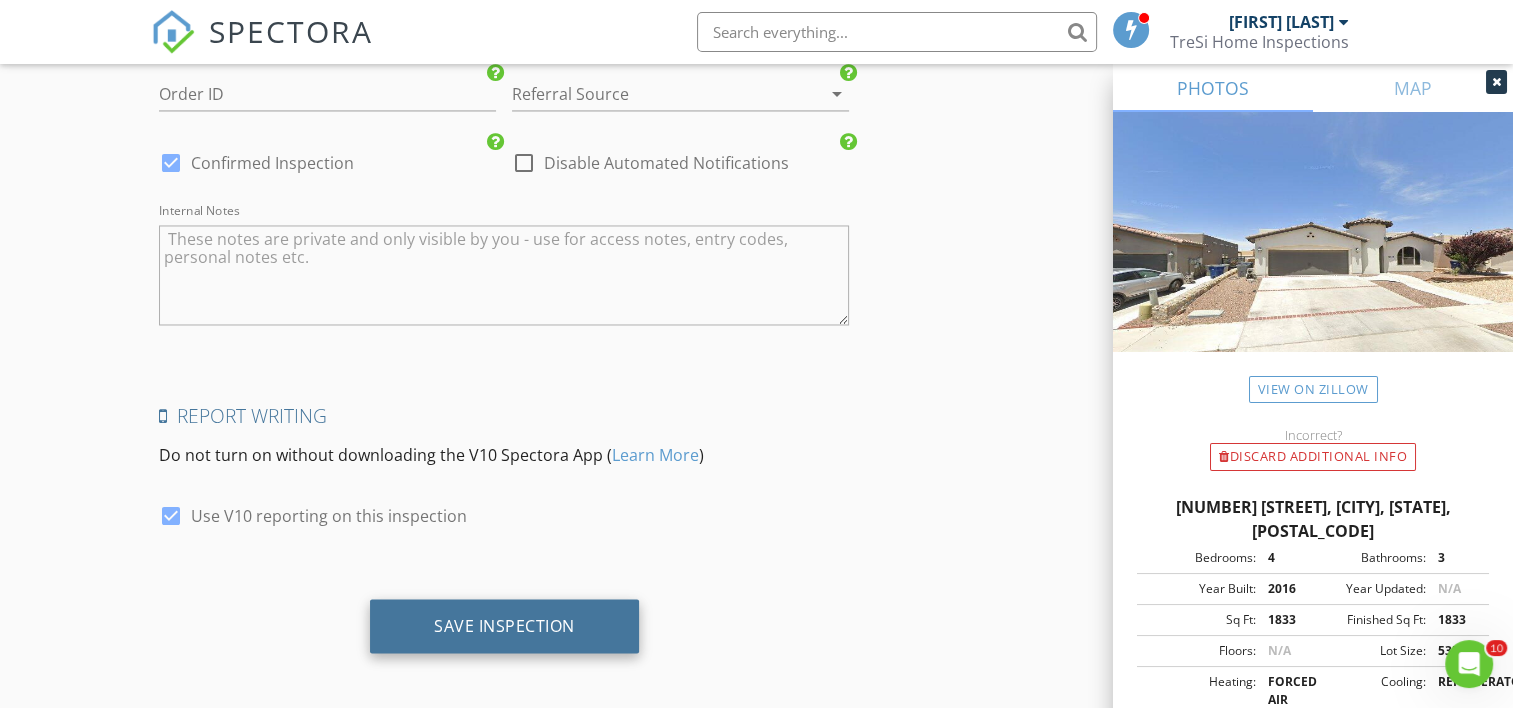 click on "Save Inspection" at bounding box center [504, 625] 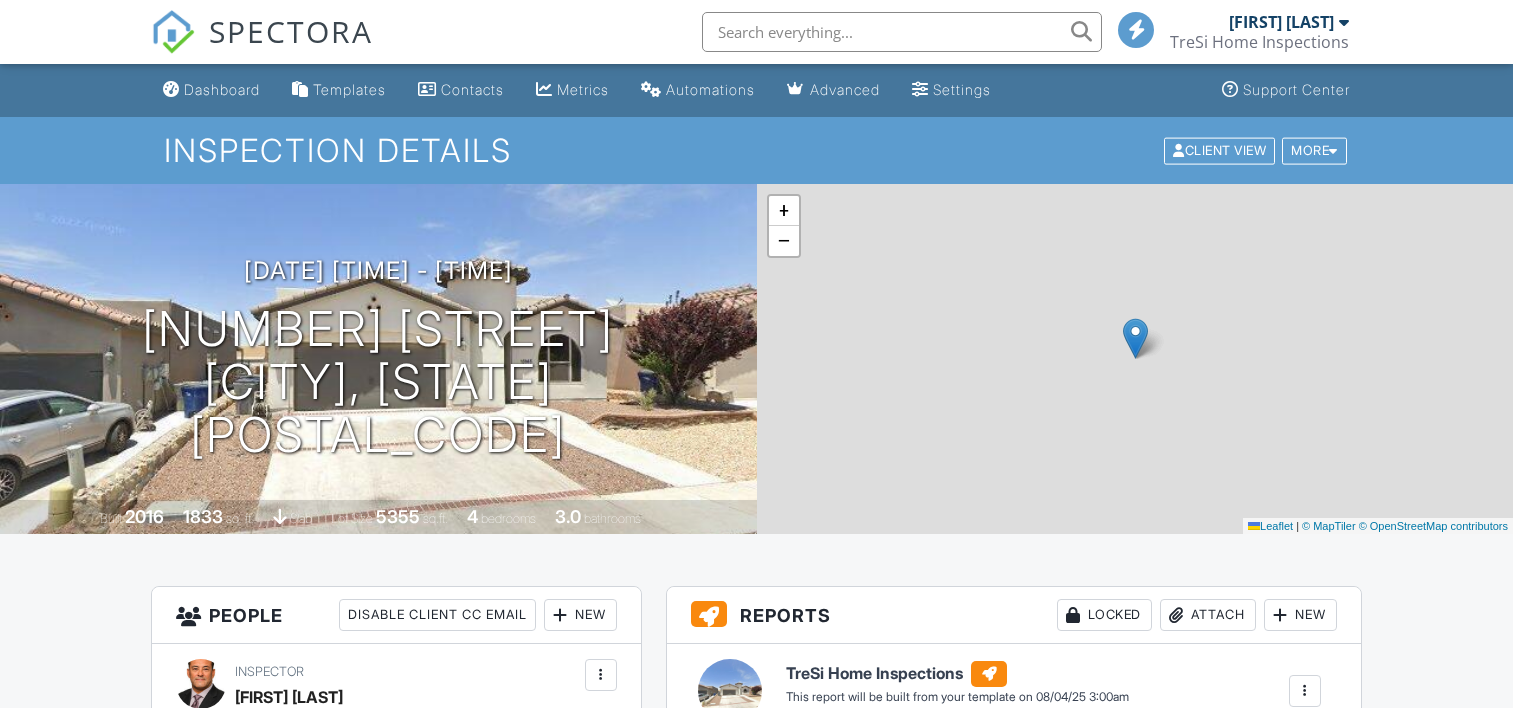 scroll, scrollTop: 0, scrollLeft: 0, axis: both 